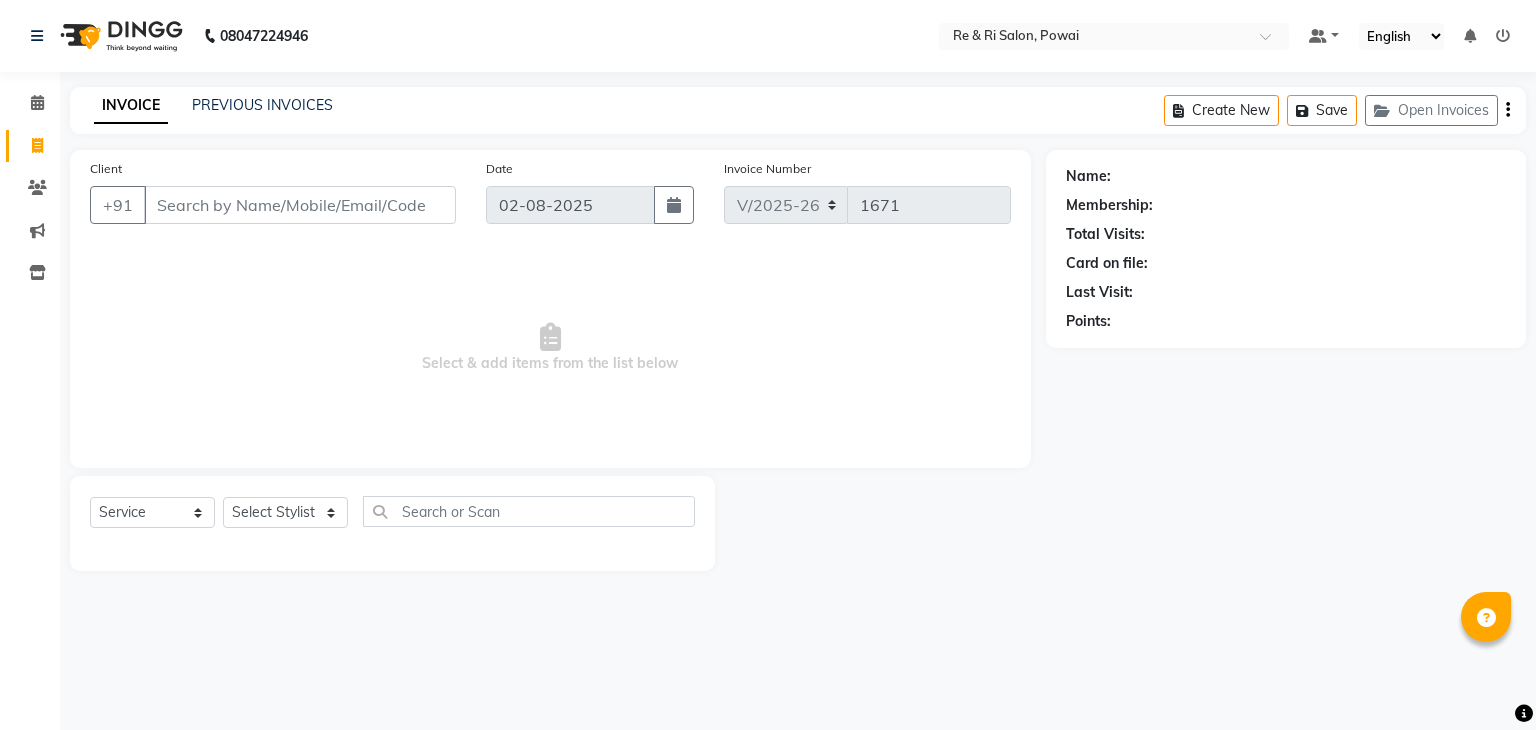select on "5364" 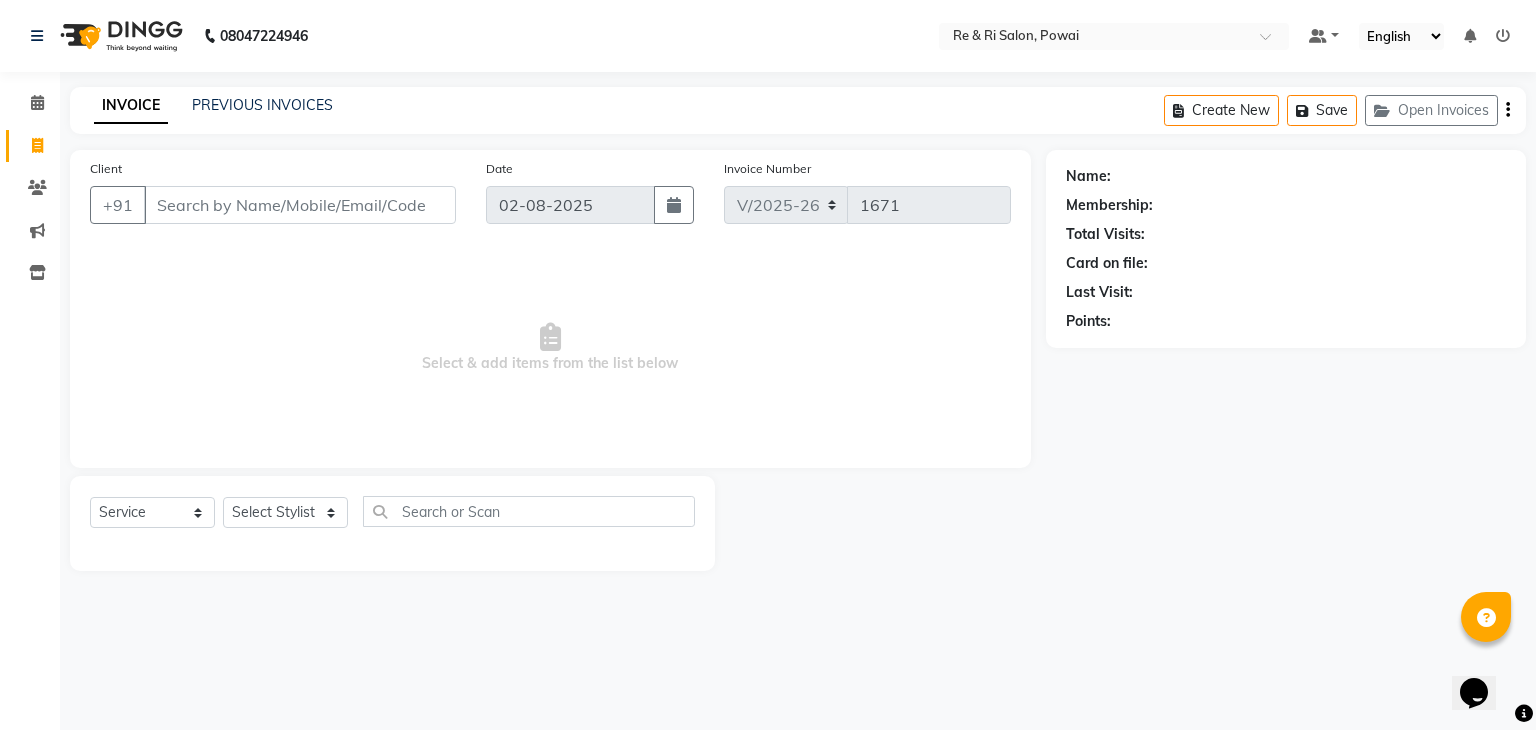scroll, scrollTop: 0, scrollLeft: 0, axis: both 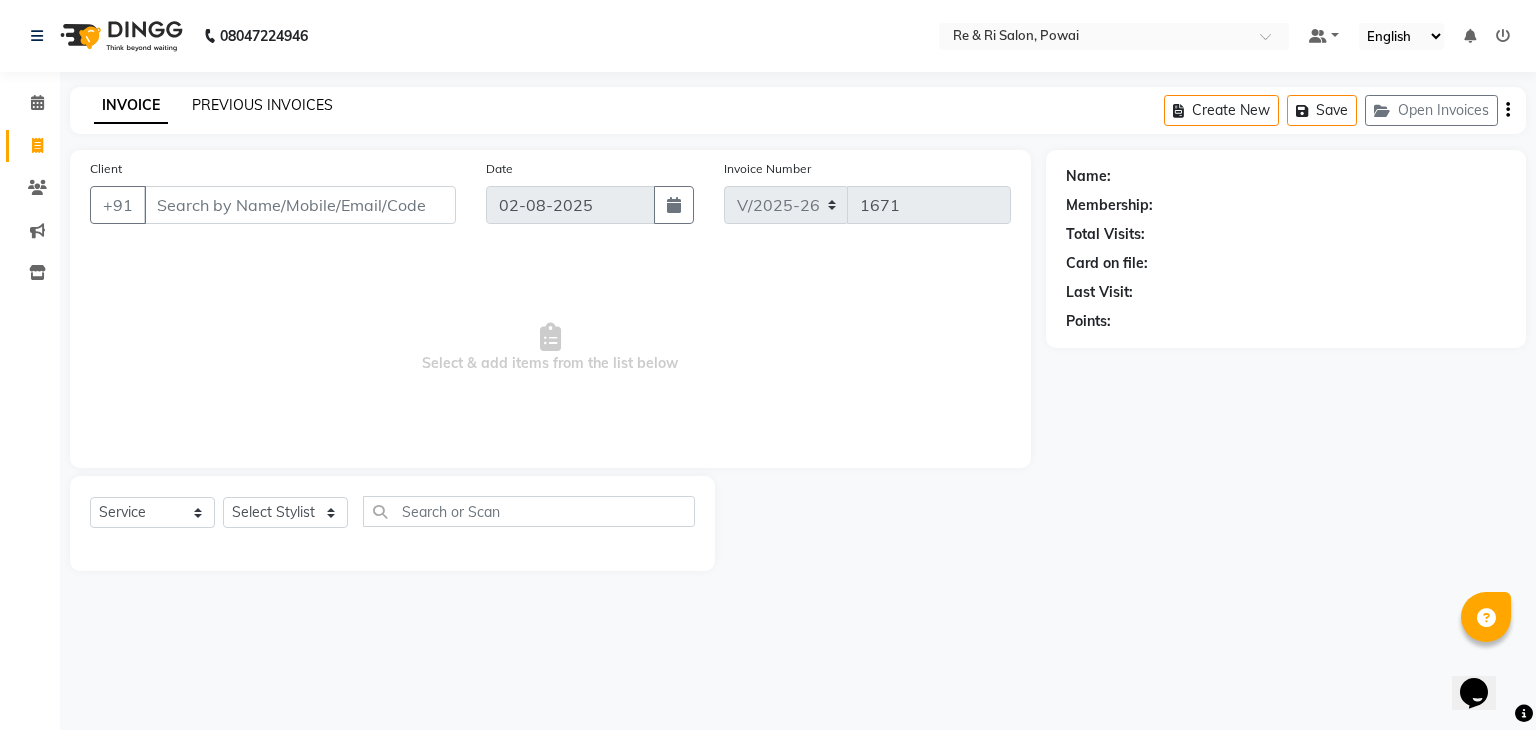 click on "PREVIOUS INVOICES" 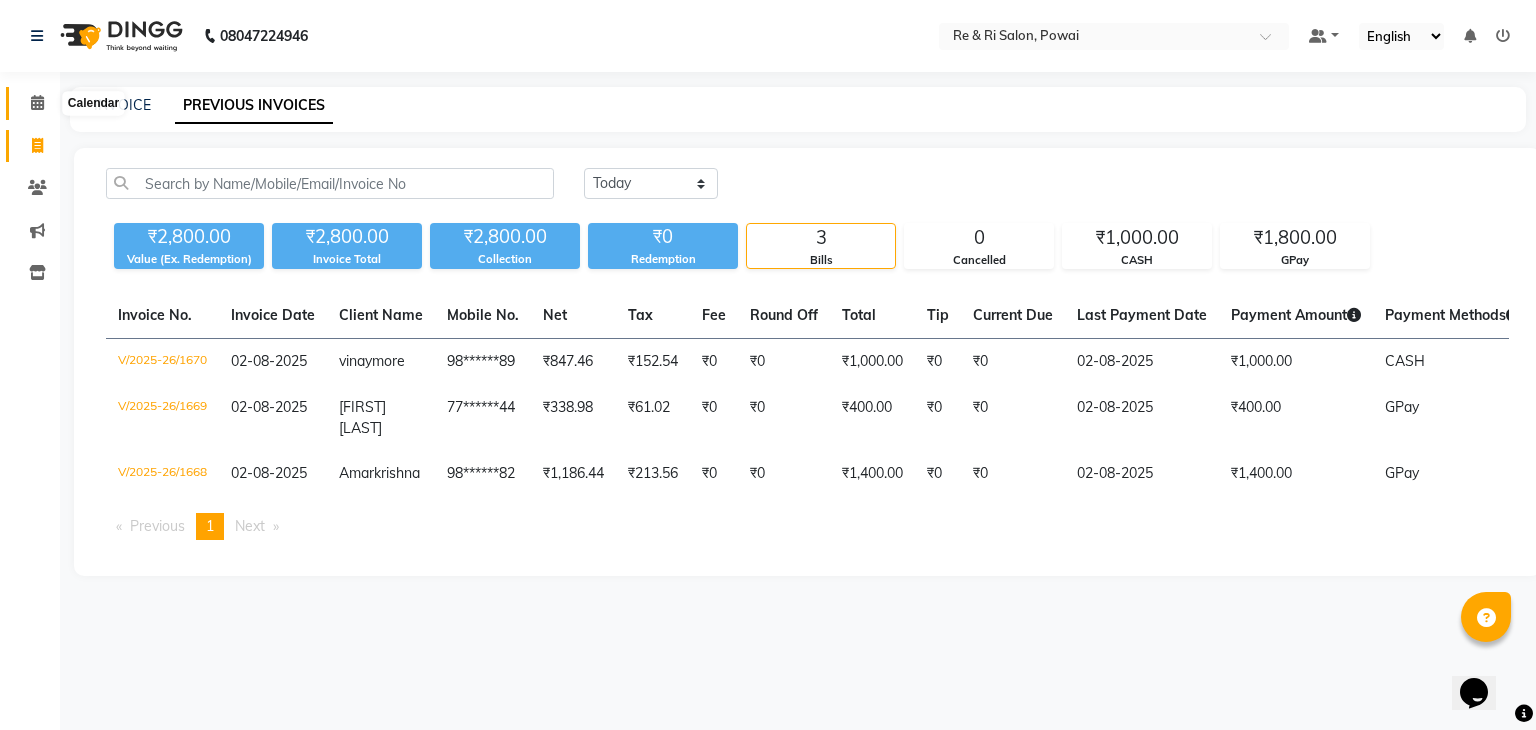 click 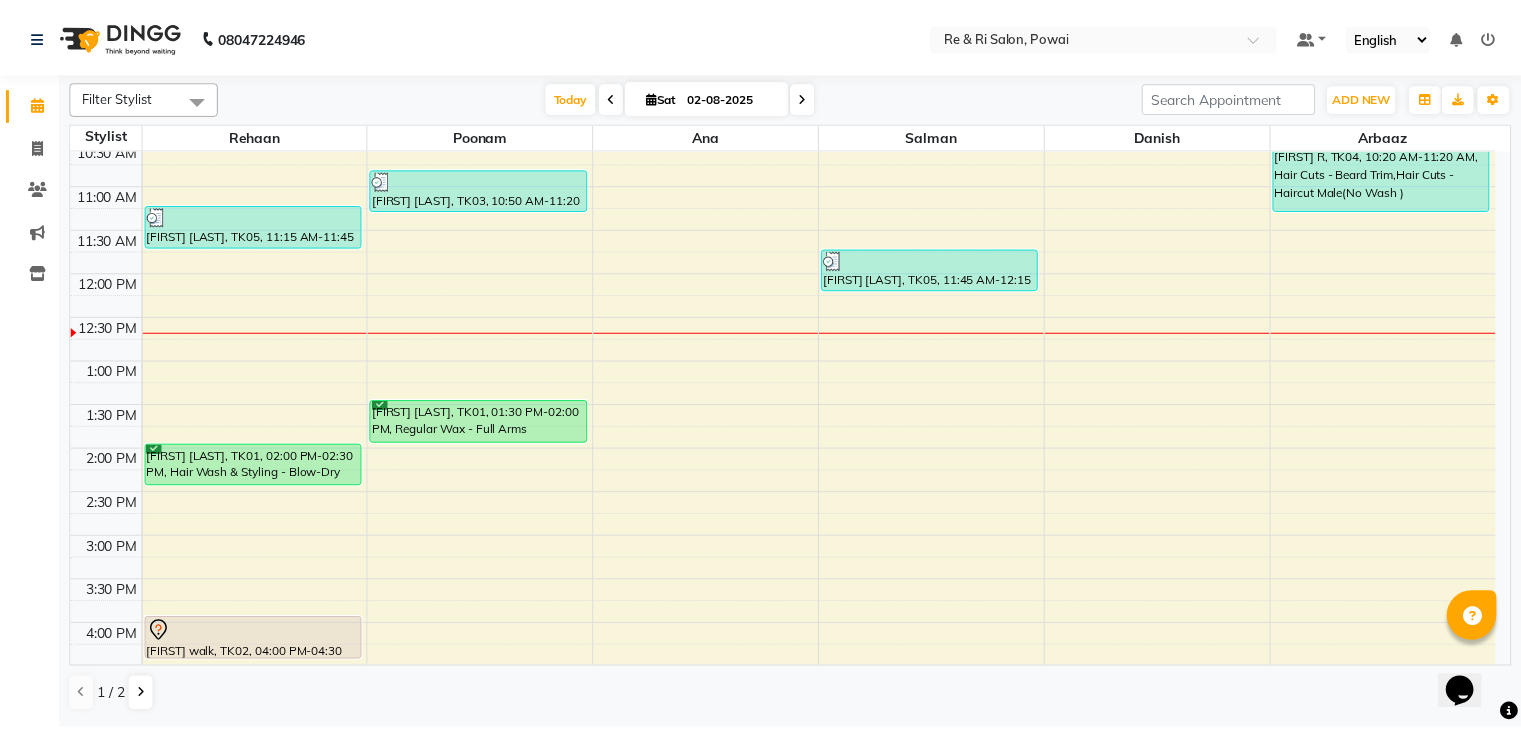 scroll, scrollTop: 240, scrollLeft: 0, axis: vertical 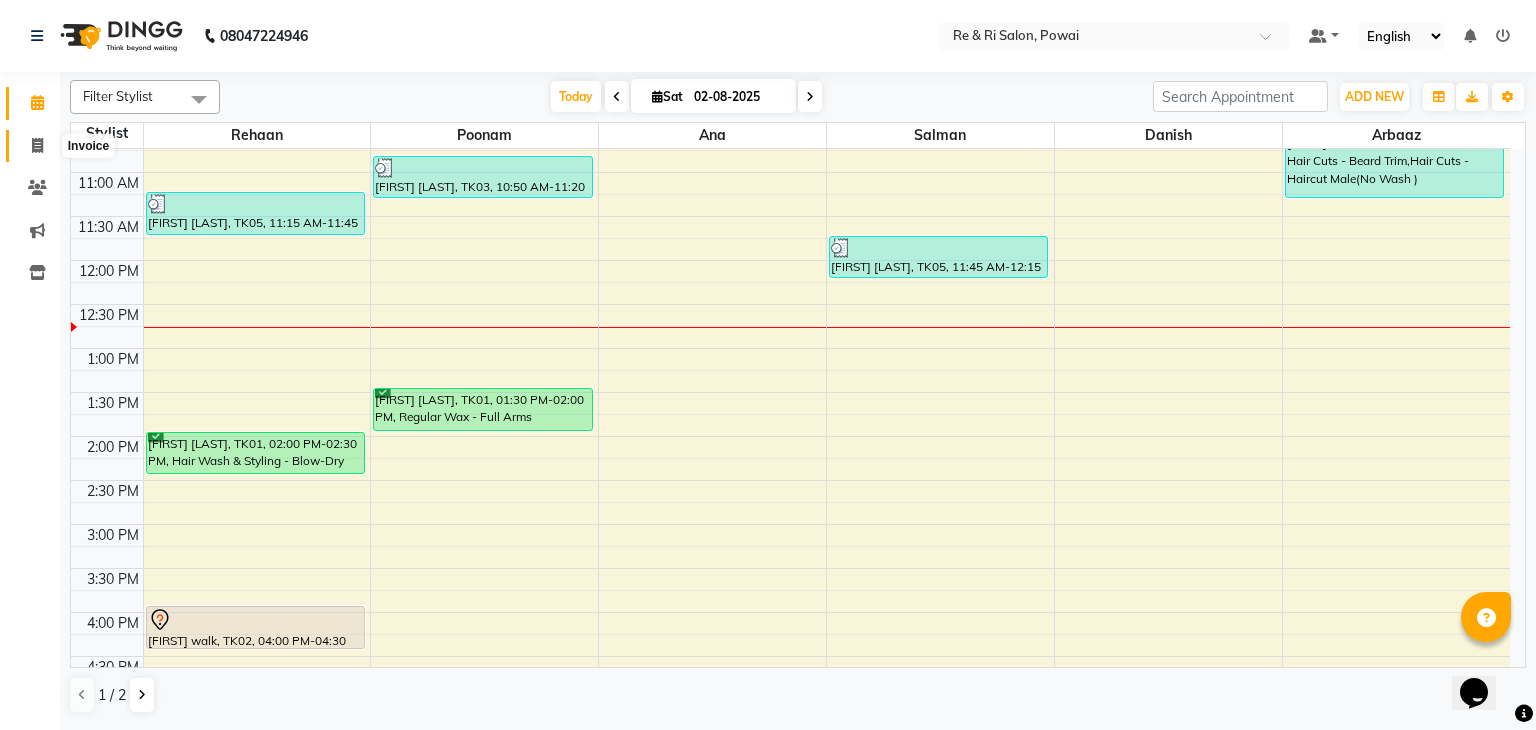 click 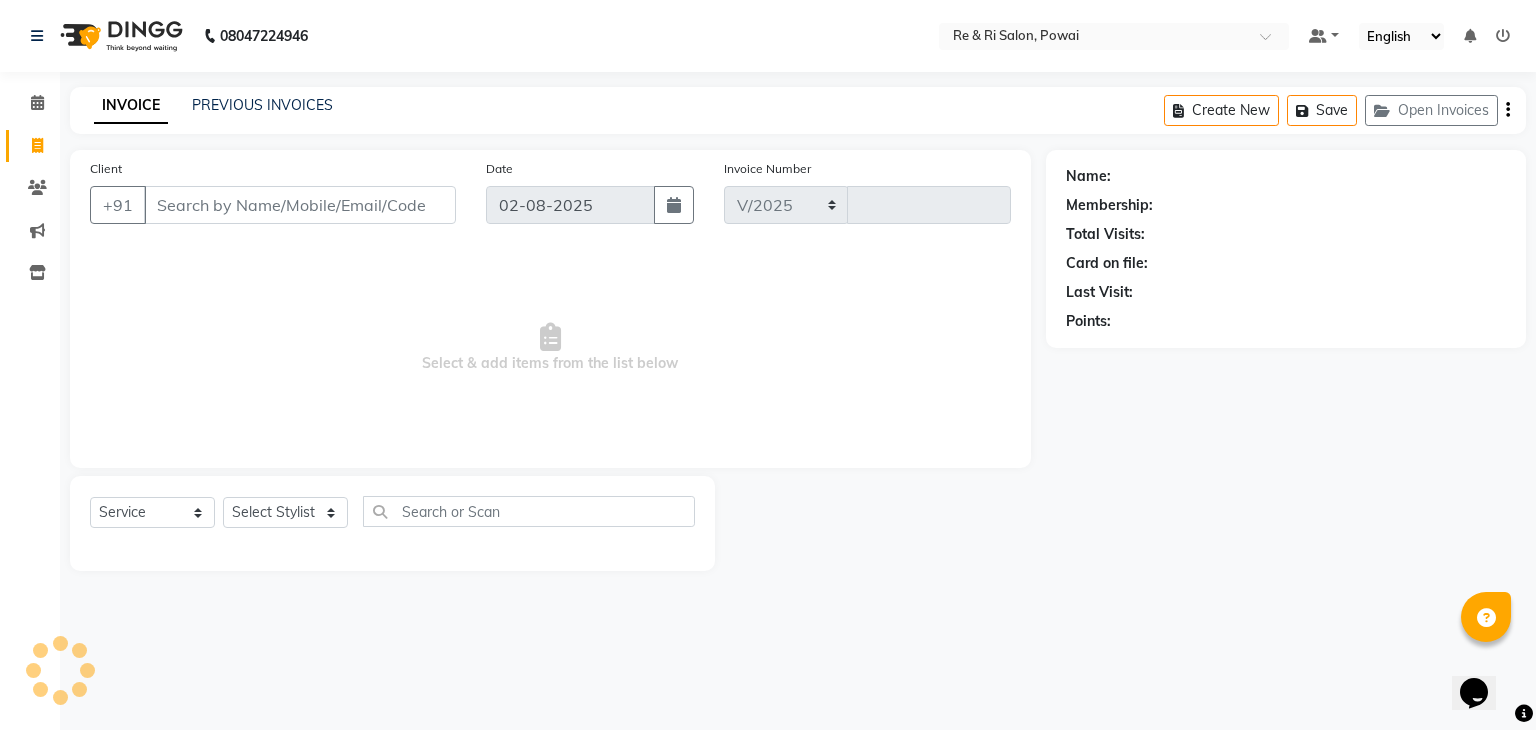 select on "5364" 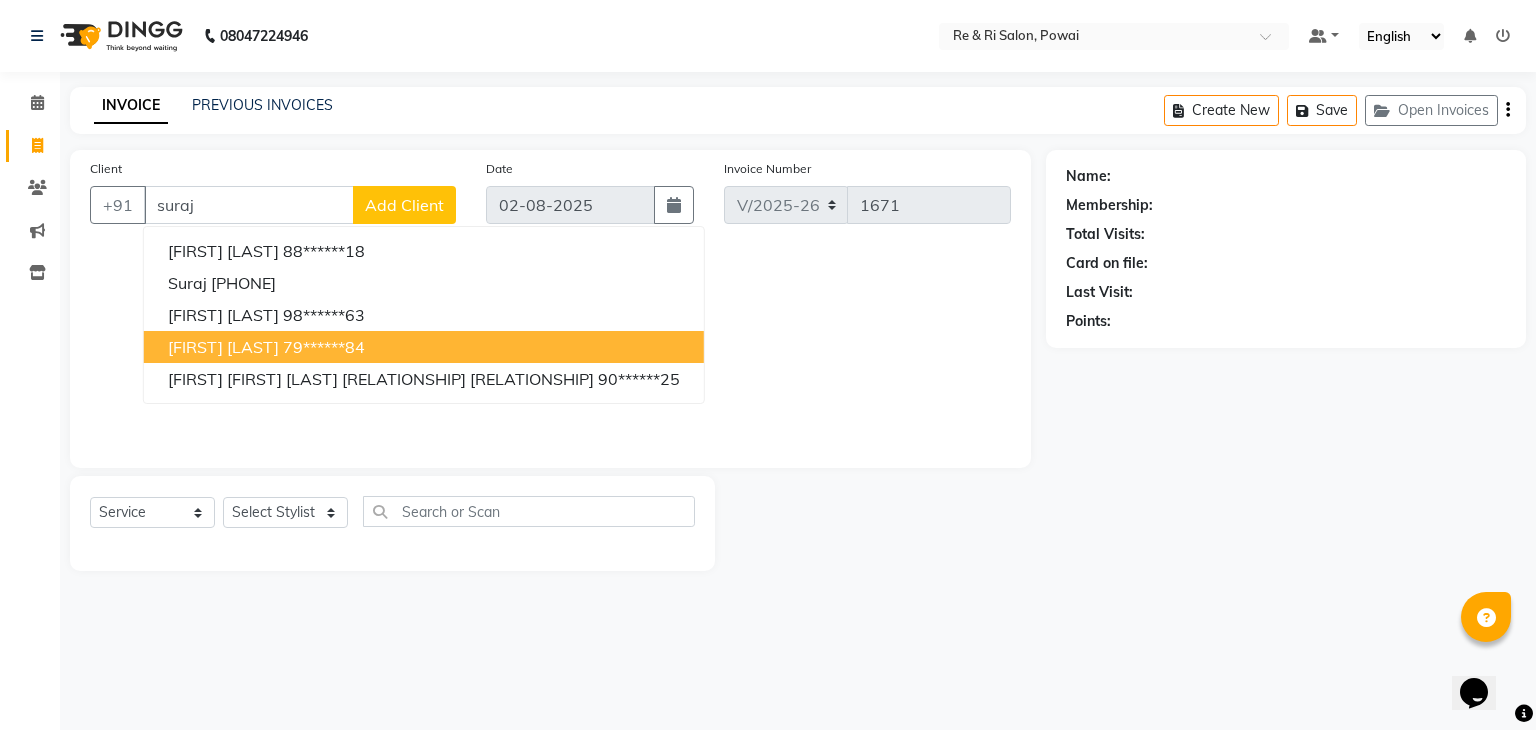 click on "[FIRST] [LAST]" at bounding box center (223, 347) 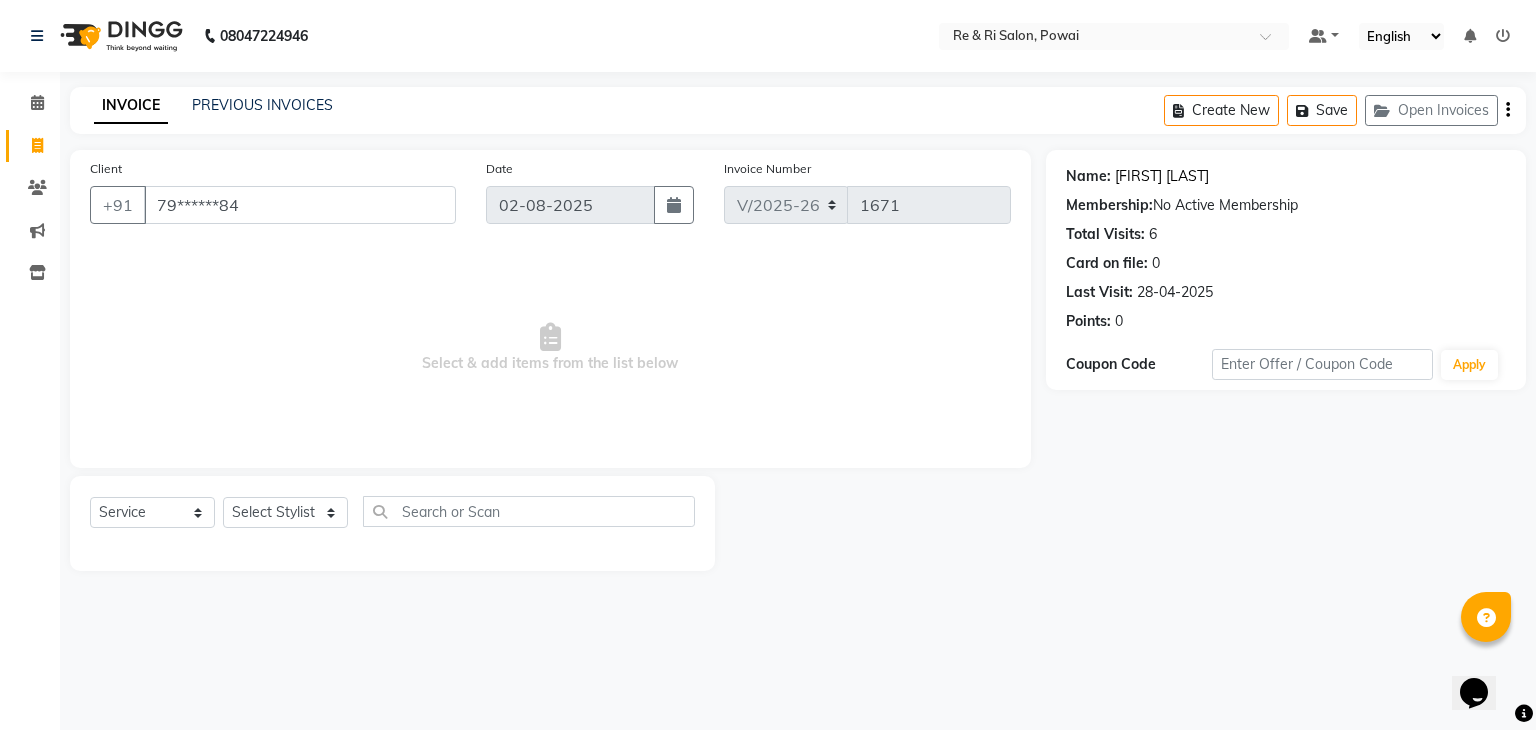 click on "[FIRST] [LAST]" 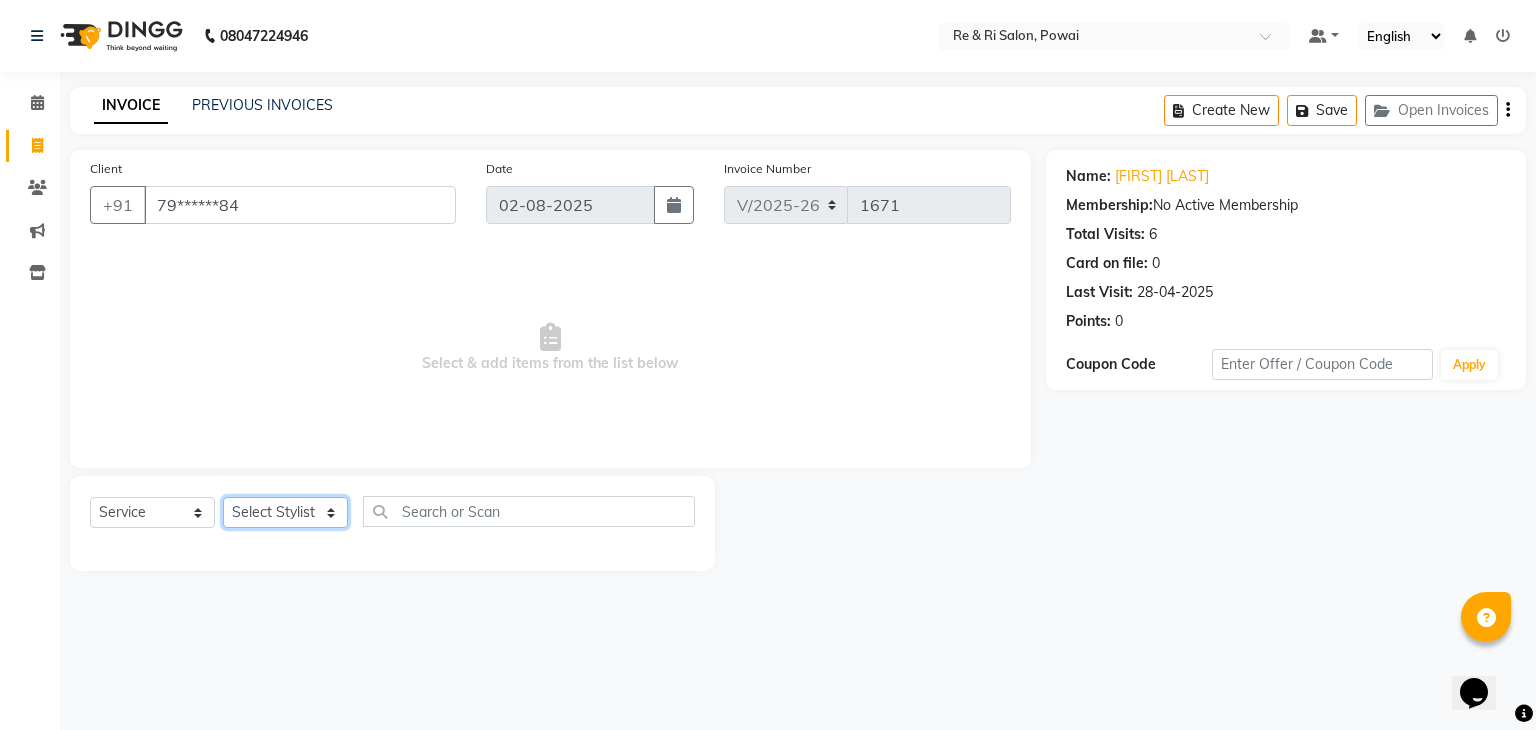 click on "Select Stylist ana Arbaaz  Danish  Poonam Rehaan  Salman  Sandy" 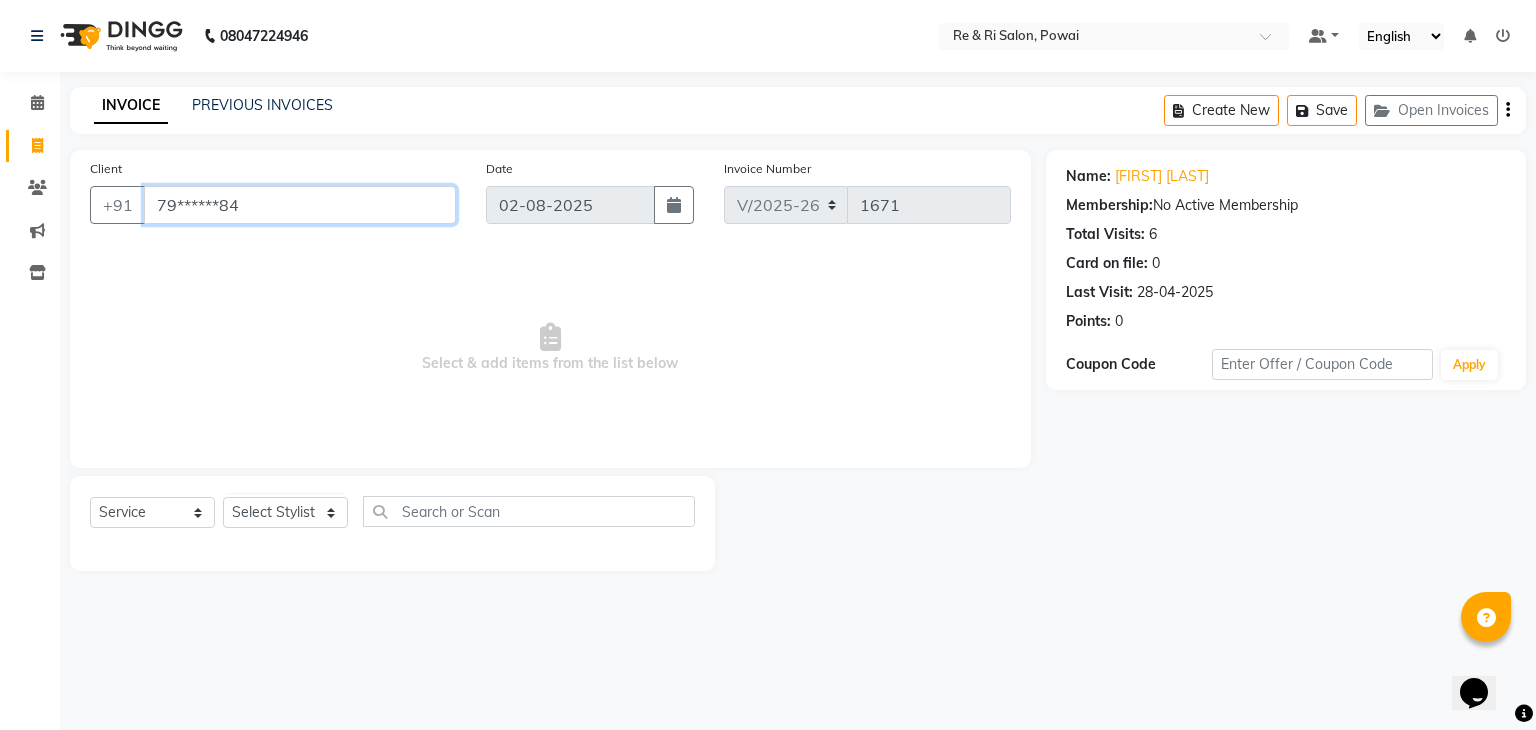 click on "79******84" at bounding box center [300, 205] 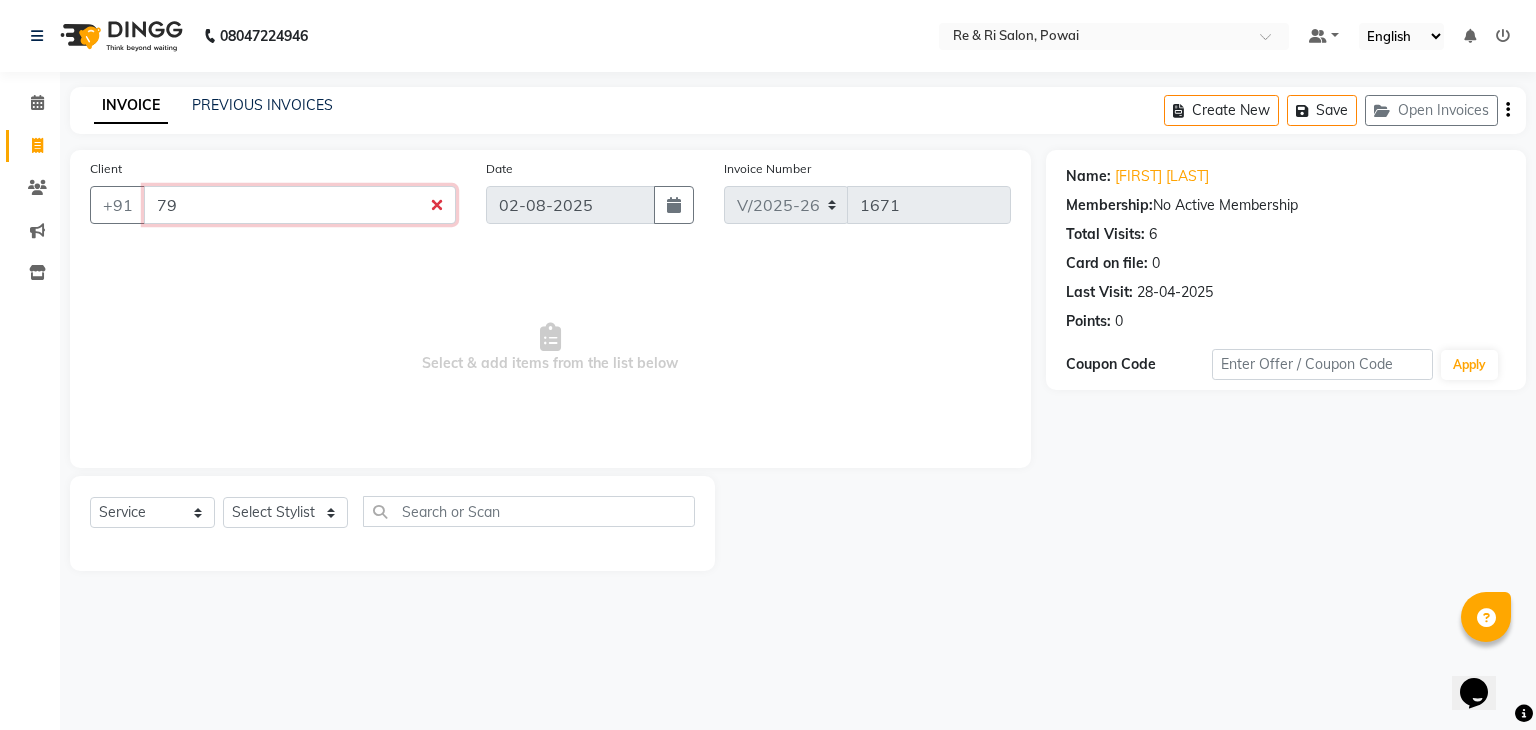 type on "7" 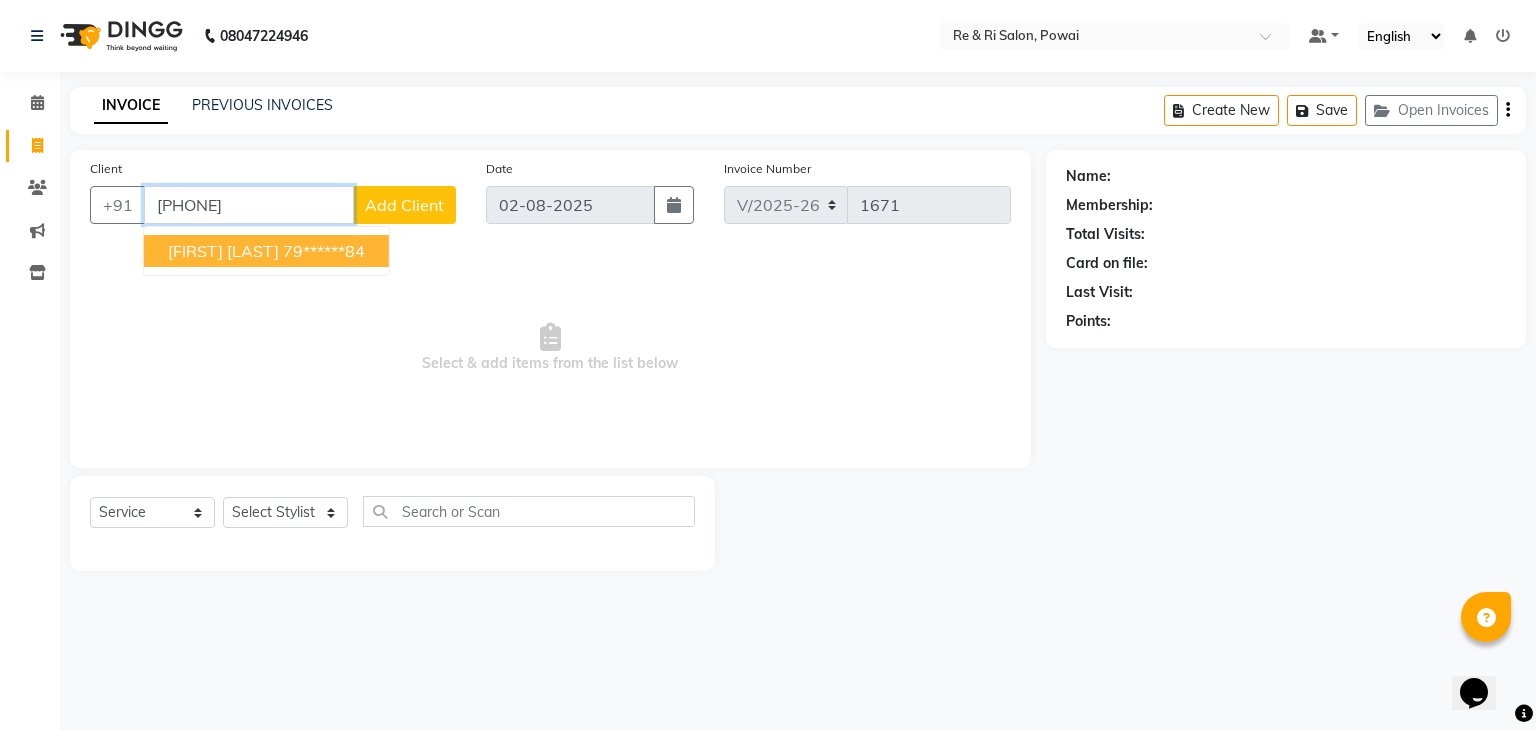 click on "79******84" at bounding box center [324, 251] 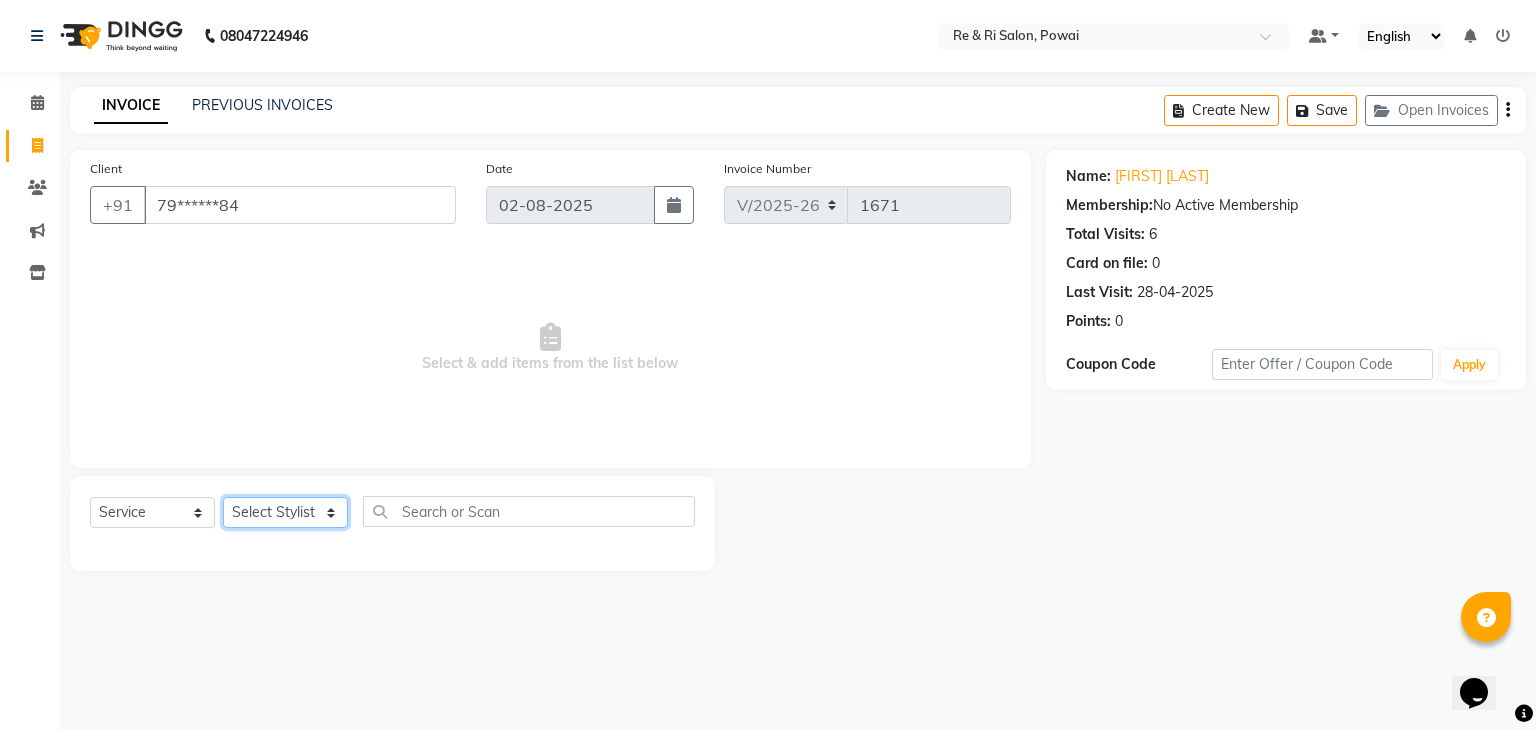 click on "Select Stylist ana Arbaaz  Danish  Poonam Rehaan  Salman  Sandy" 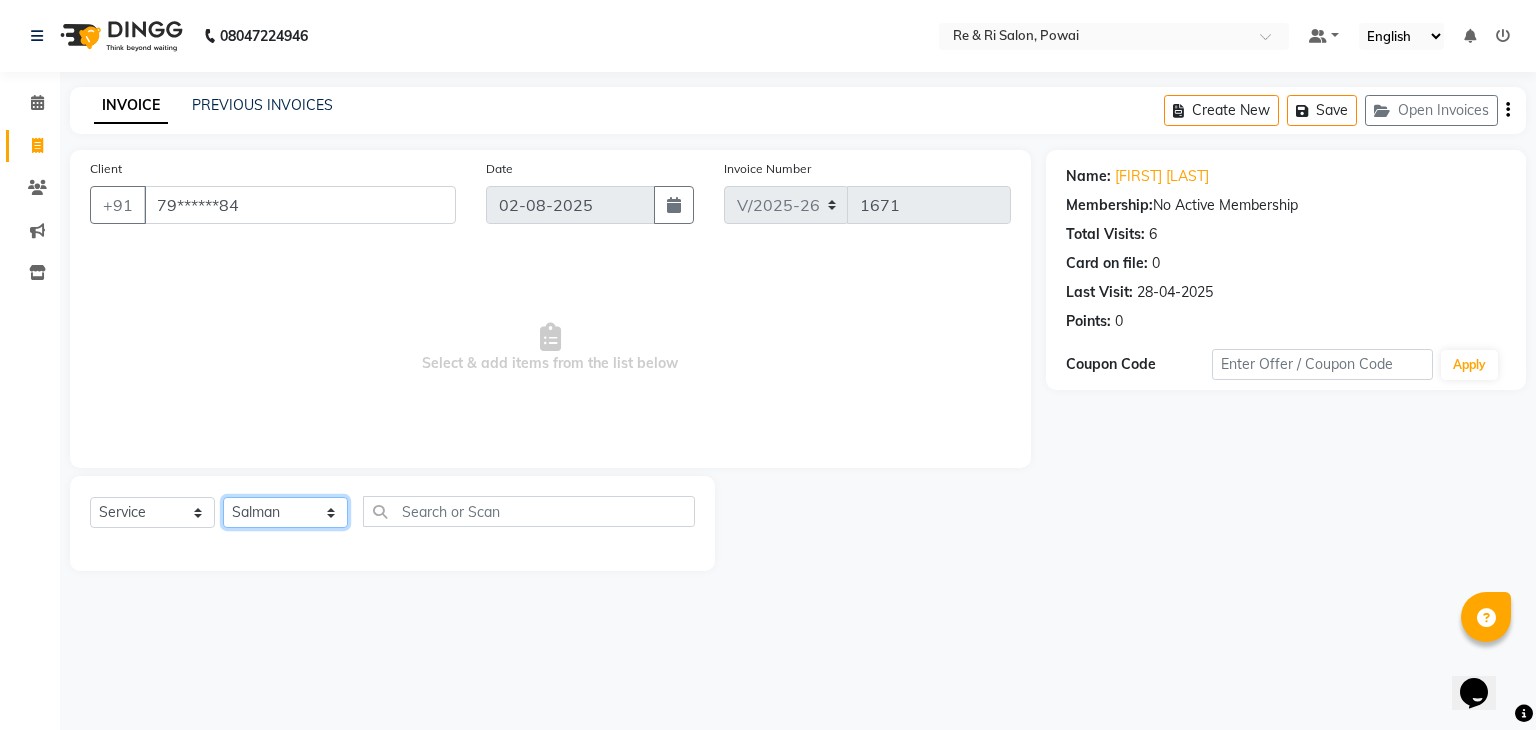 click on "Select Stylist ana Arbaaz  Danish  Poonam Rehaan  Salman  Sandy" 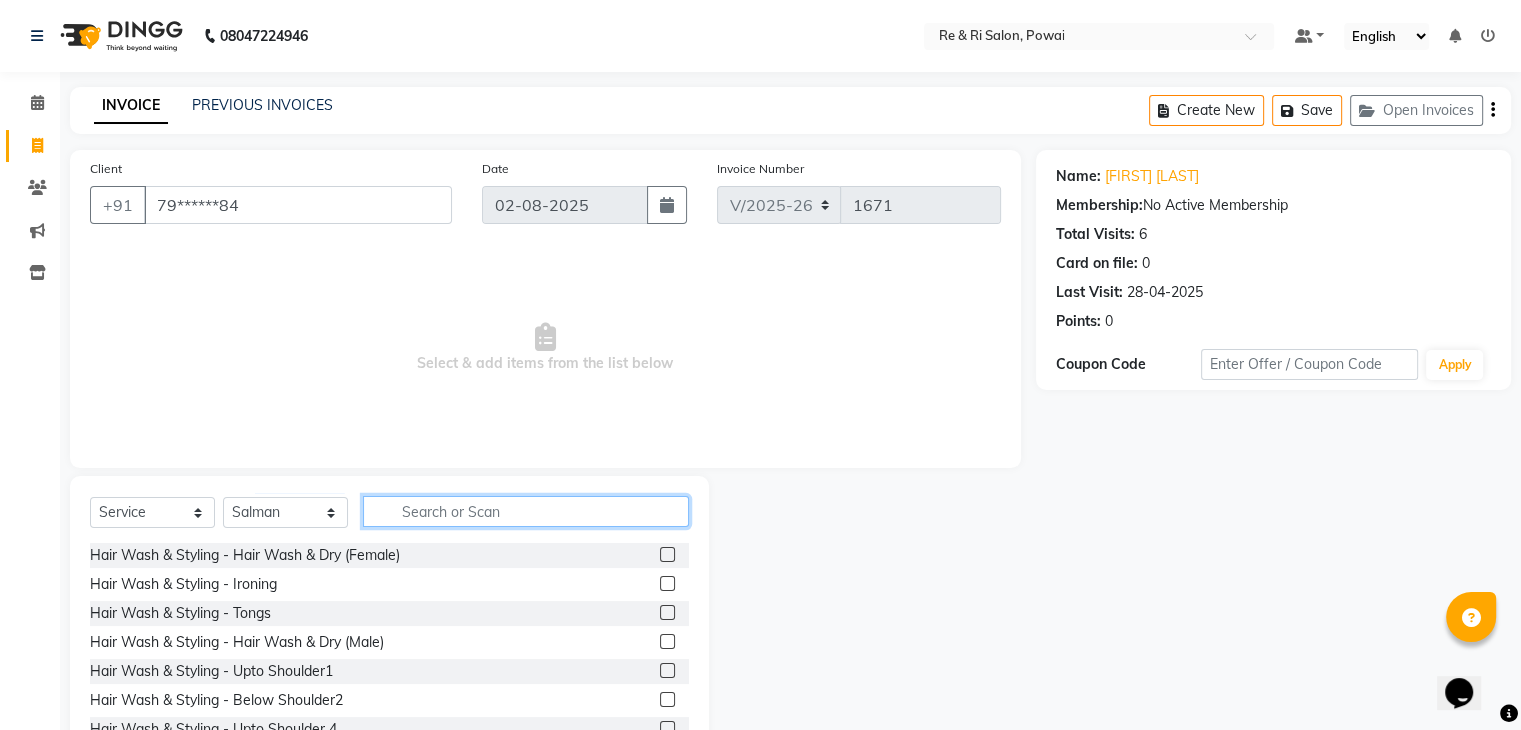 click 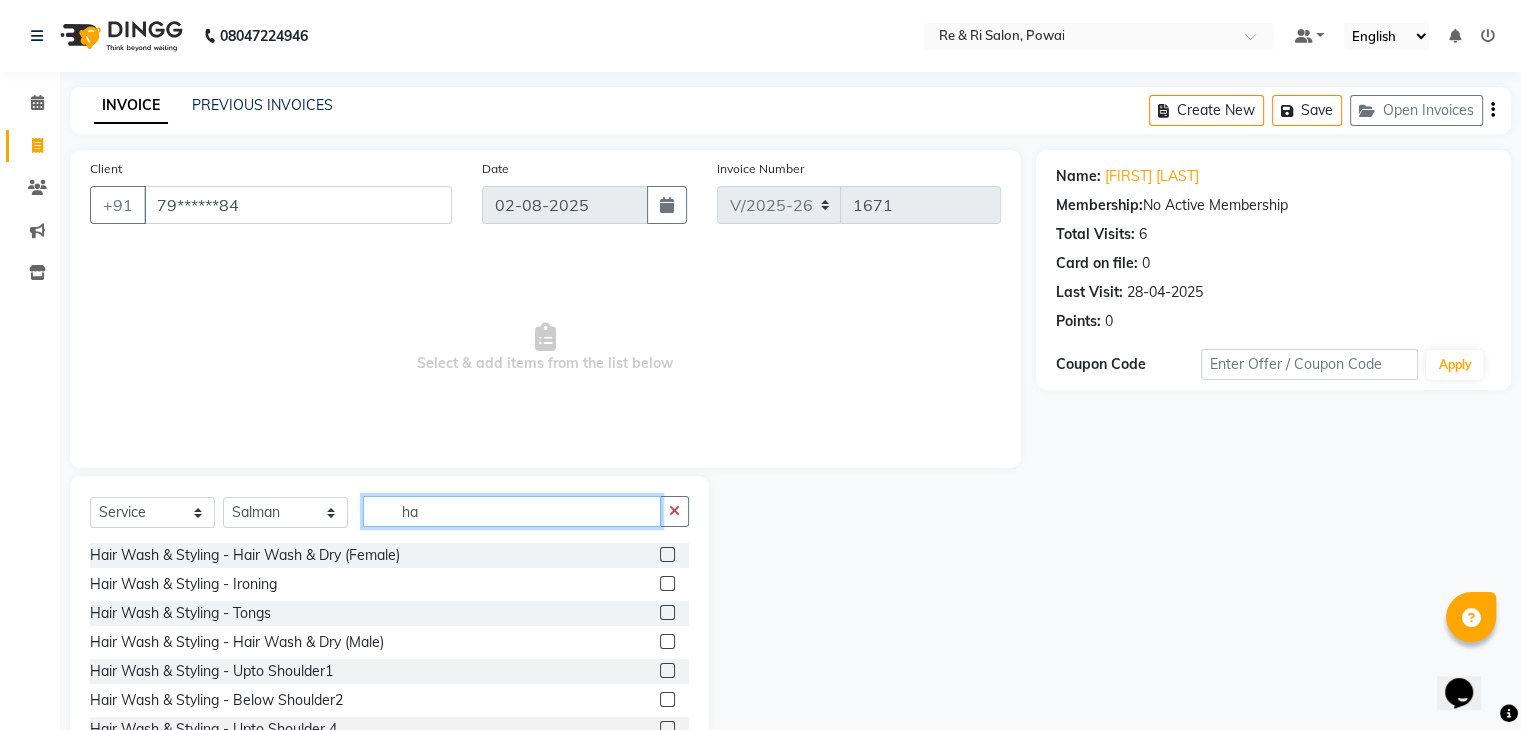 type on "h" 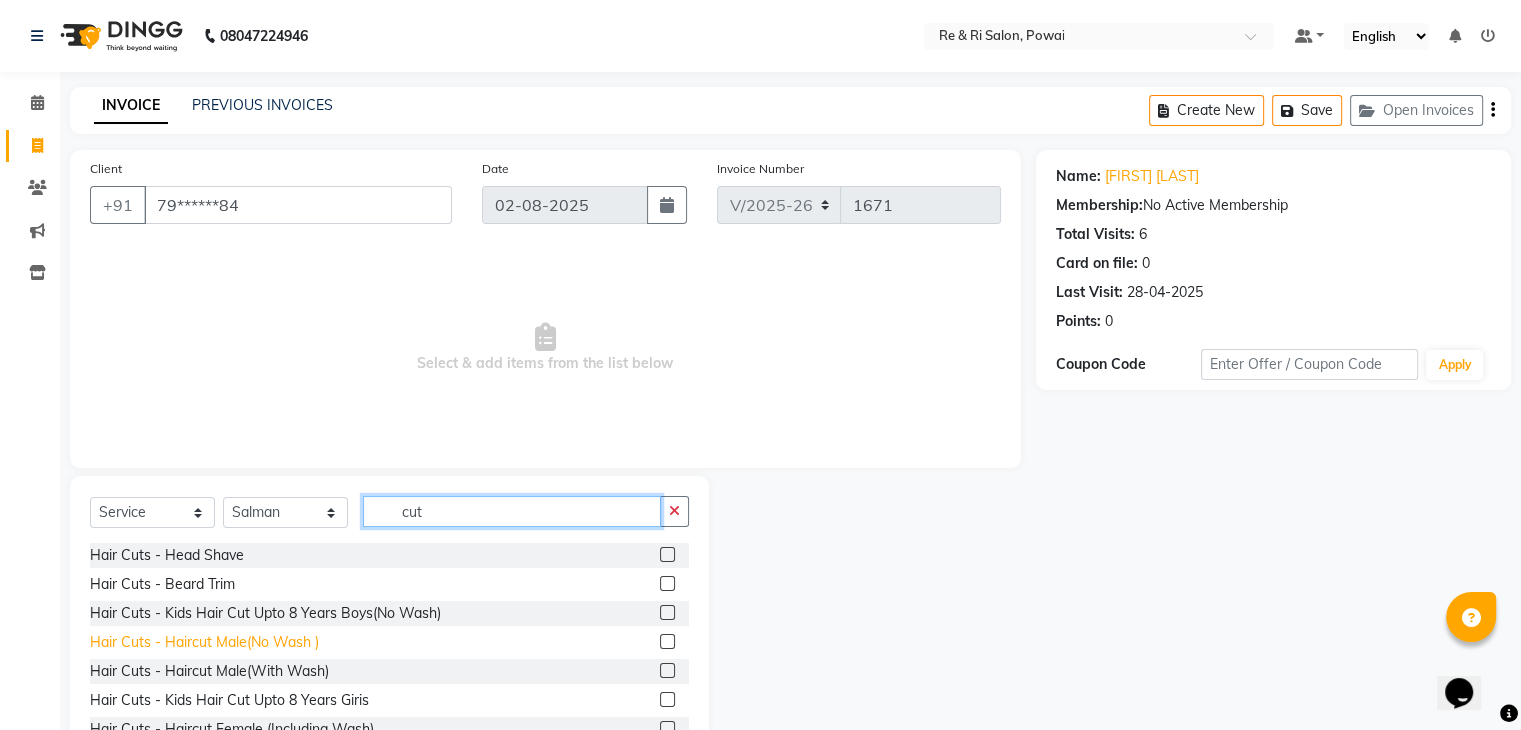 type on "cut" 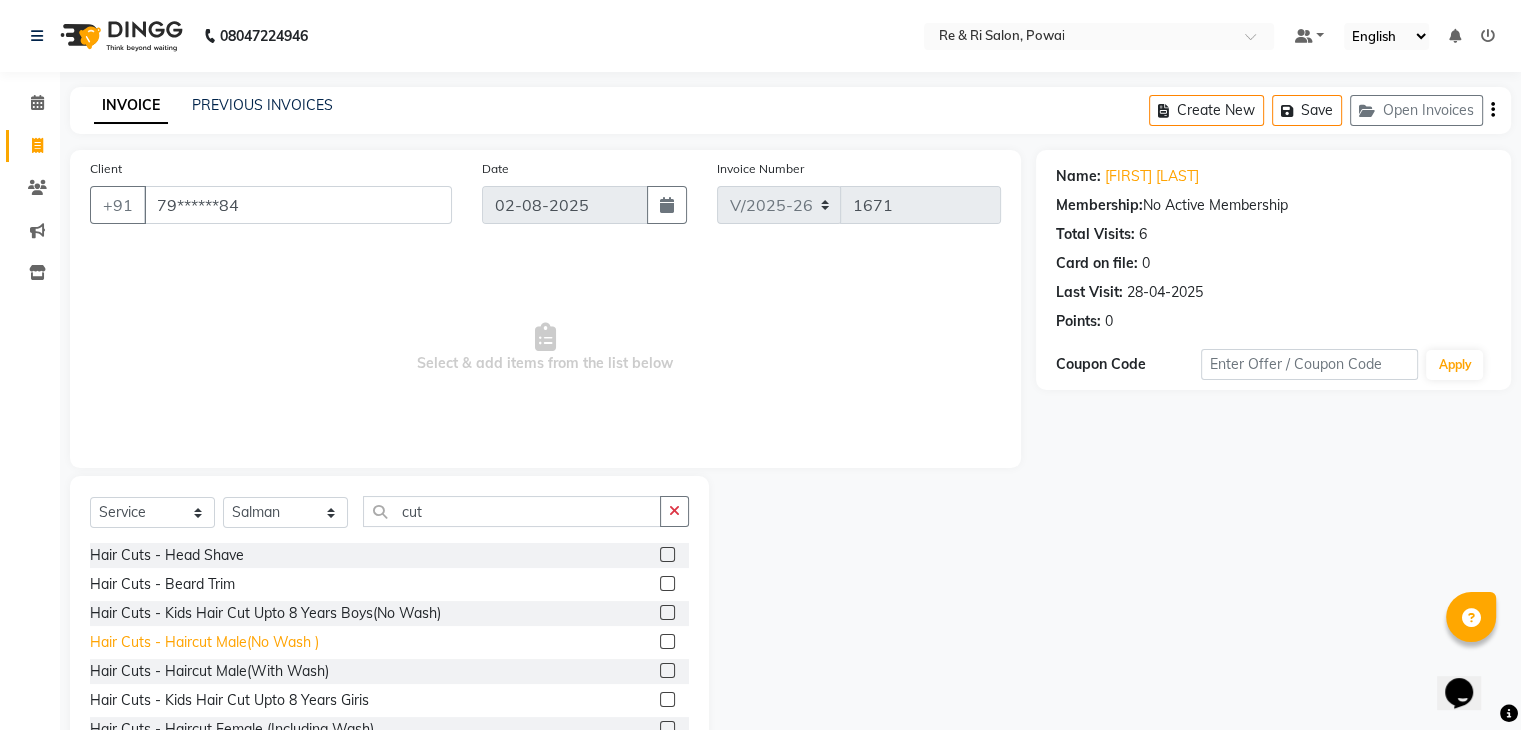 click on "Hair Cuts - Haircut Male(No Wash )" 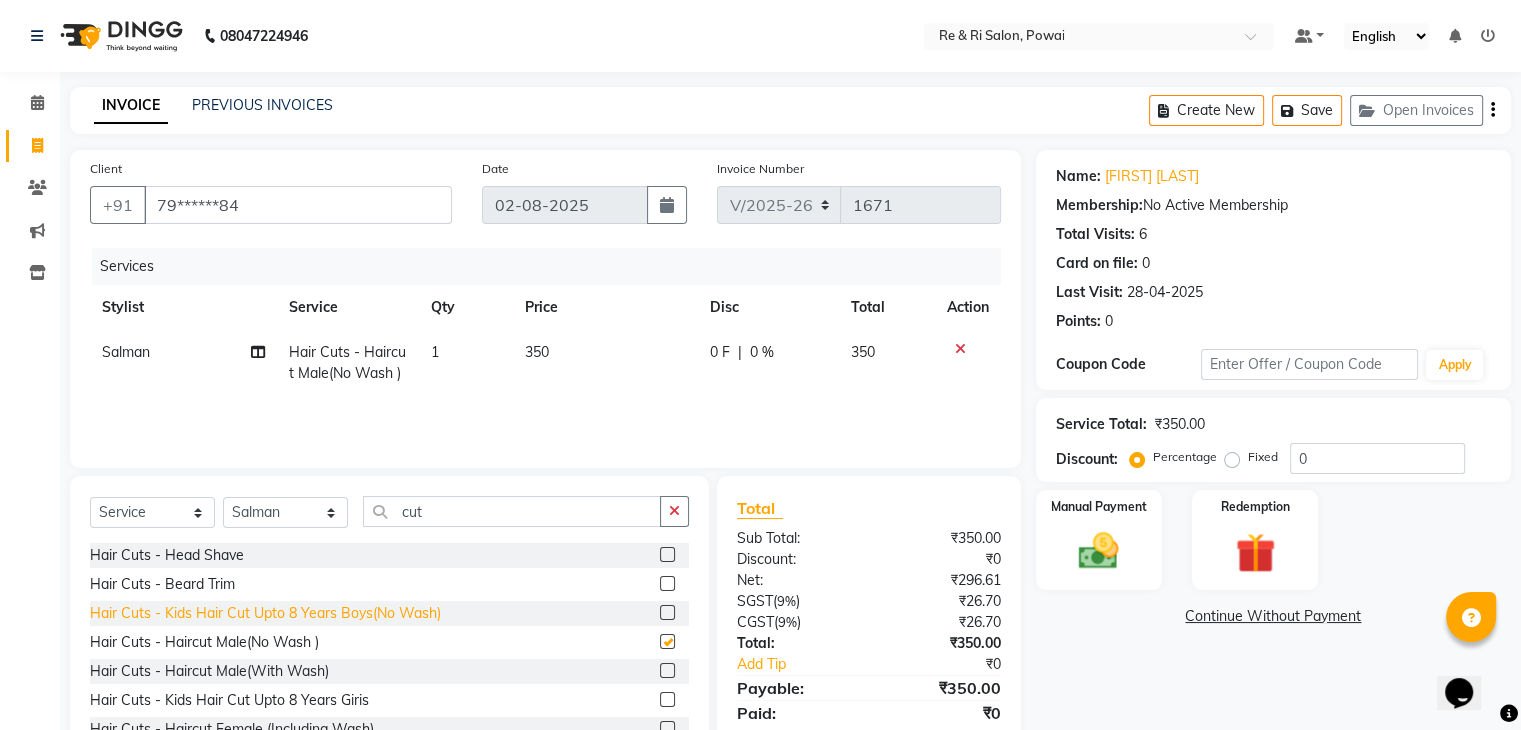 checkbox on "false" 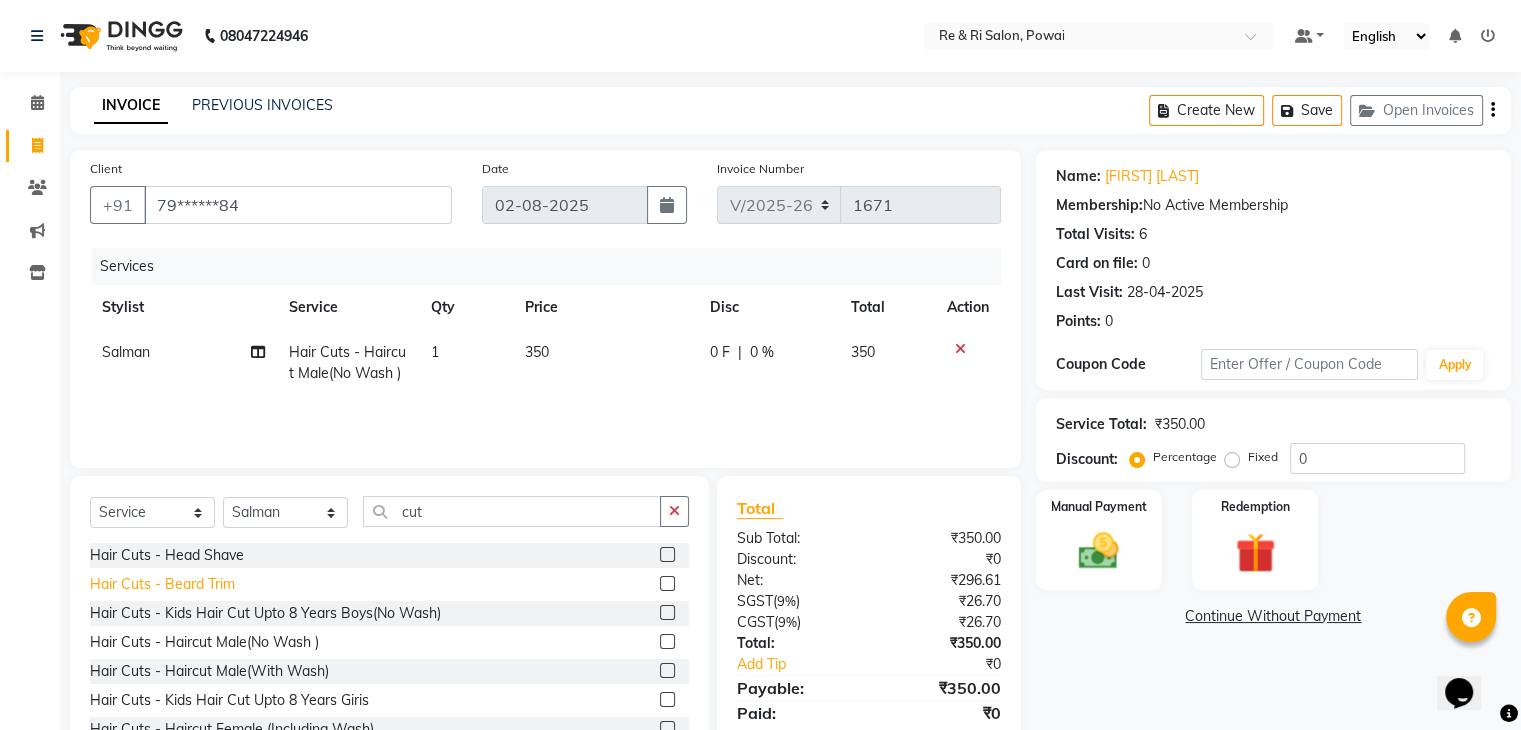 click on "Hair Cuts - Beard Trim" 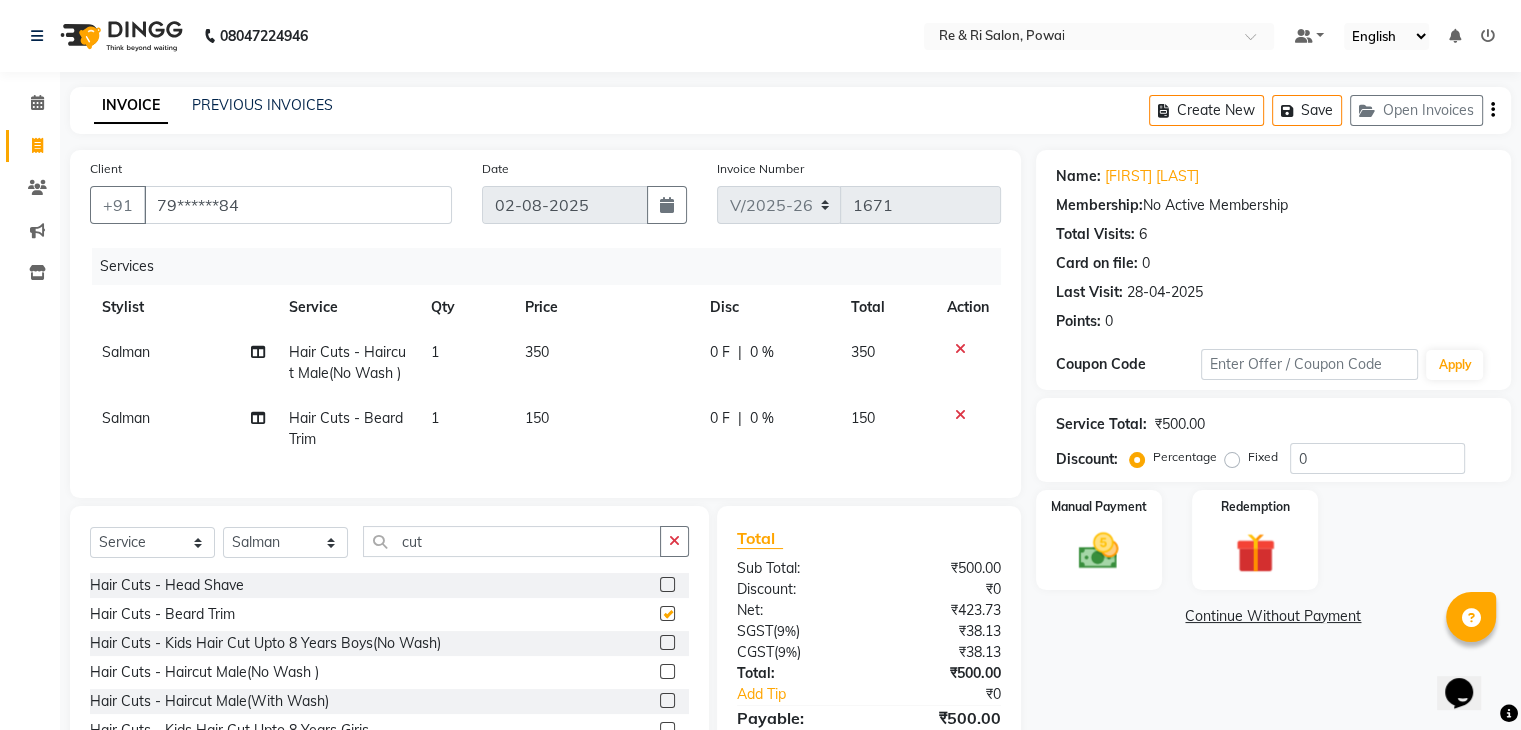 checkbox on "false" 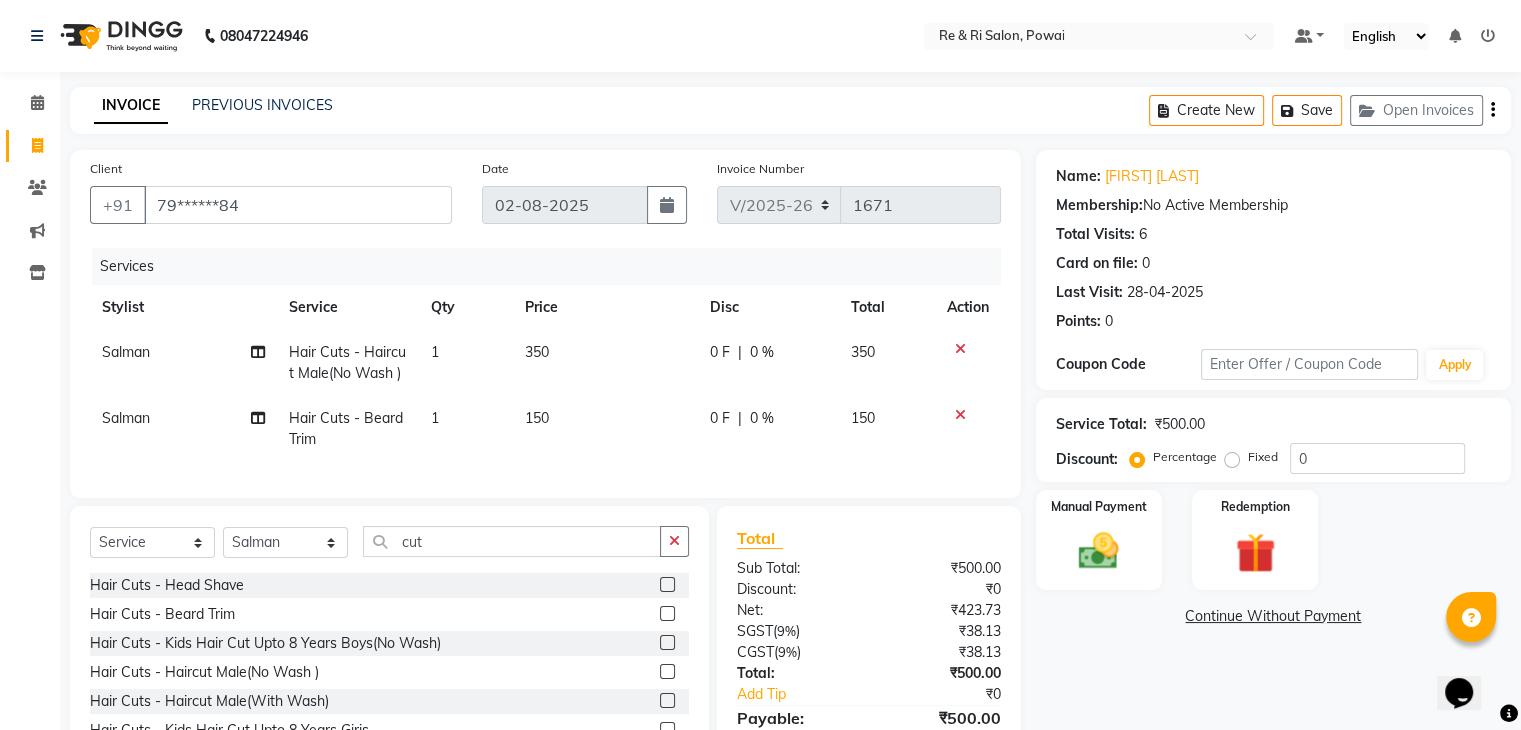 click on "0 F | 0 %" 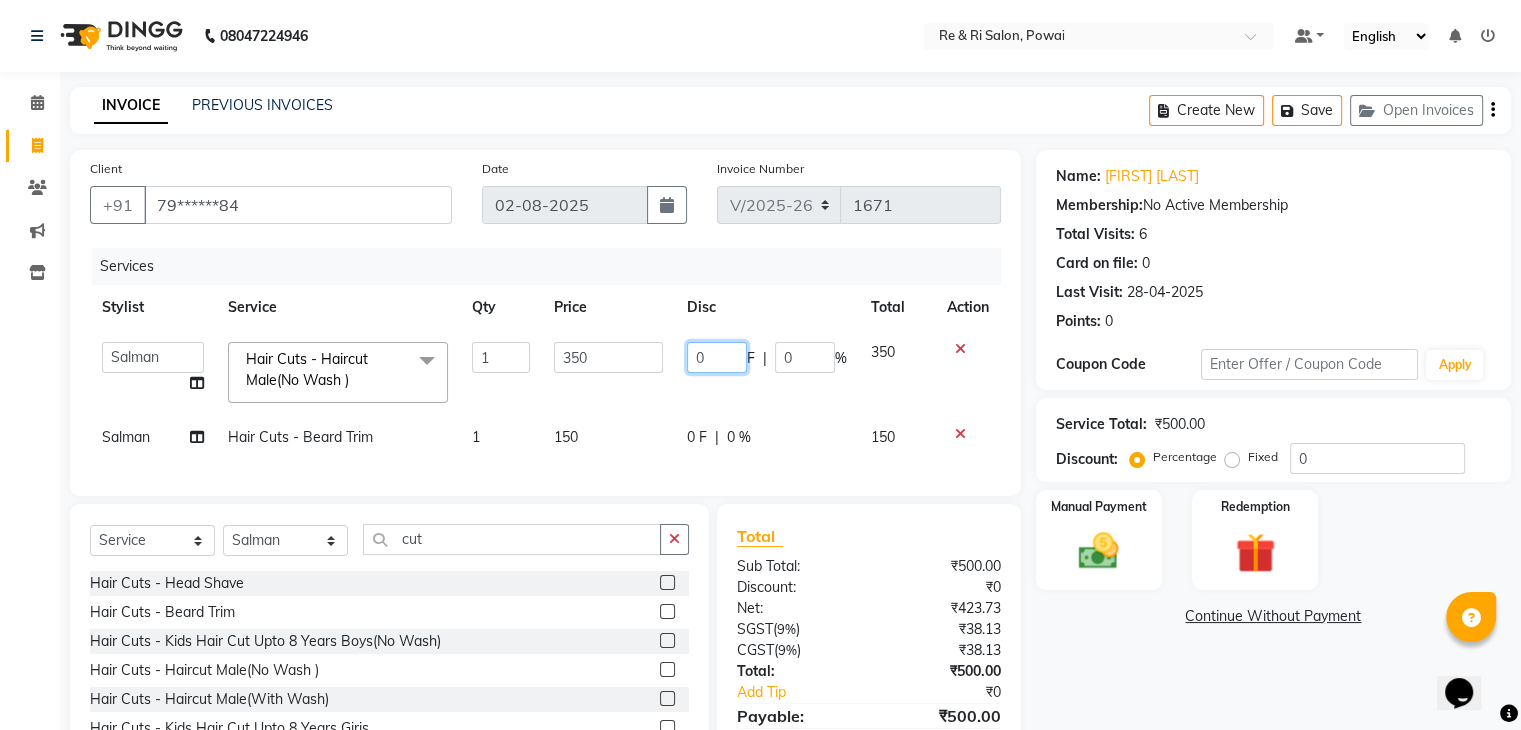 click on "0" 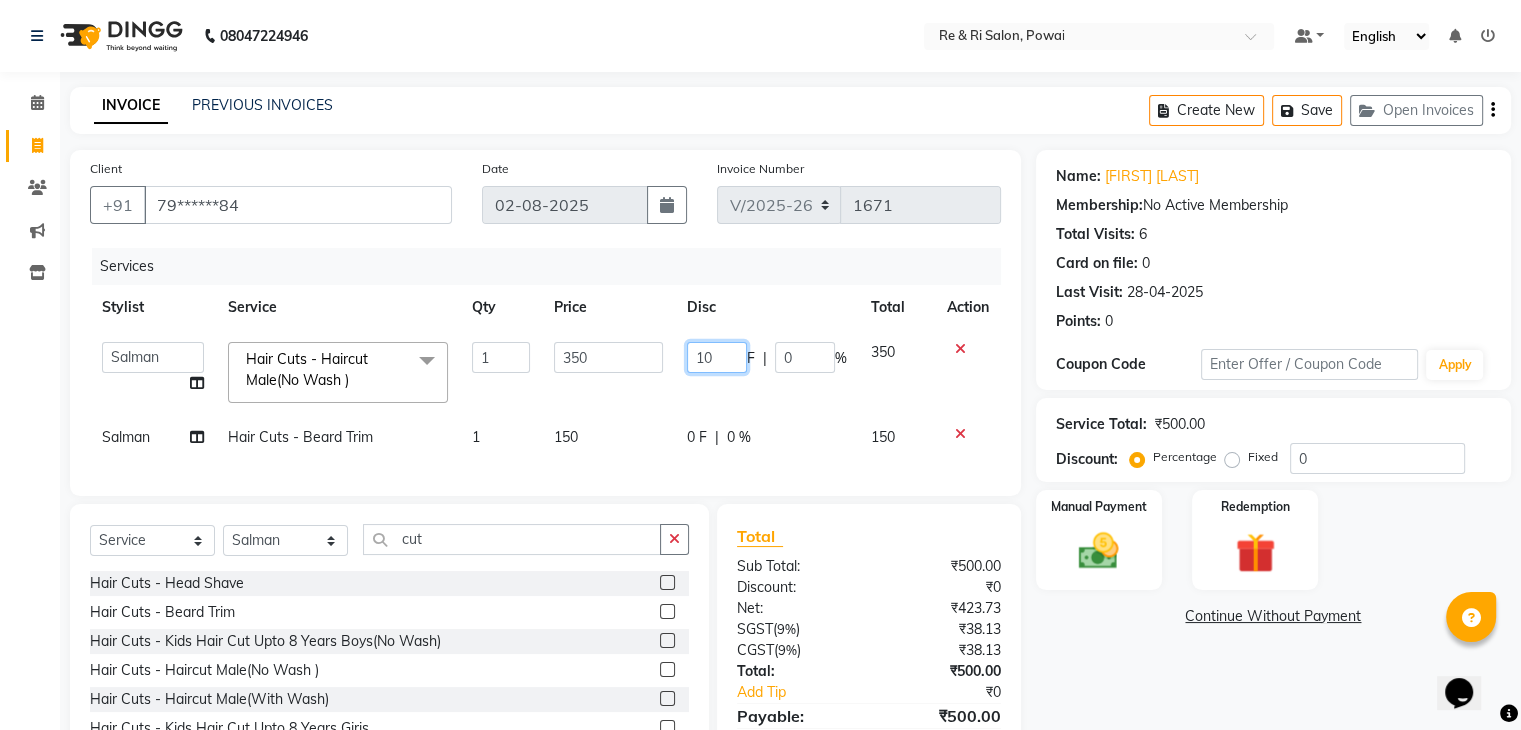 type on "100" 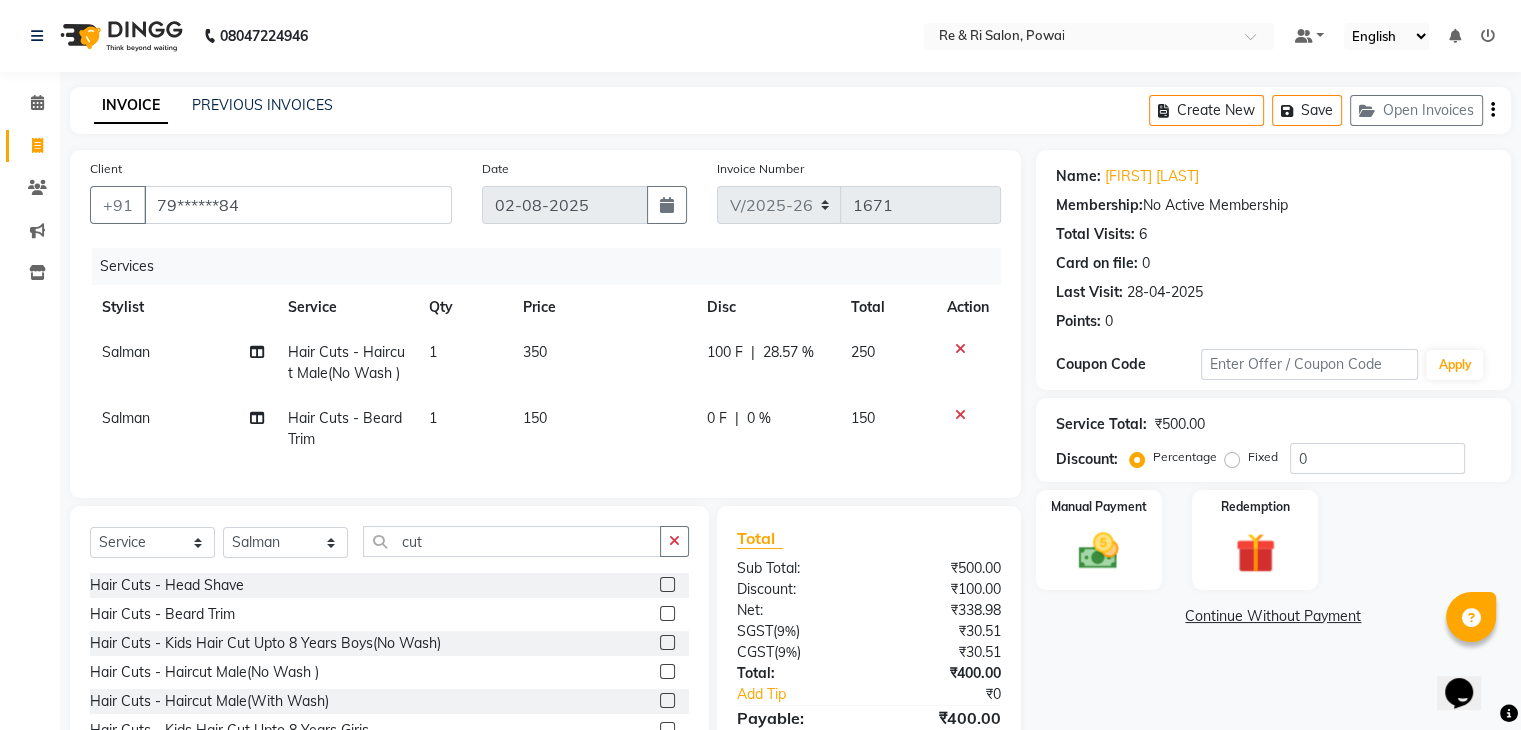 click on "Salman  Hair Cuts - Haircut Male(No Wash ) 1 350 100 F | 28.57 % 250 Salman  Hair Cuts - Beard Trim 1 150 0 F | 0 % 150" 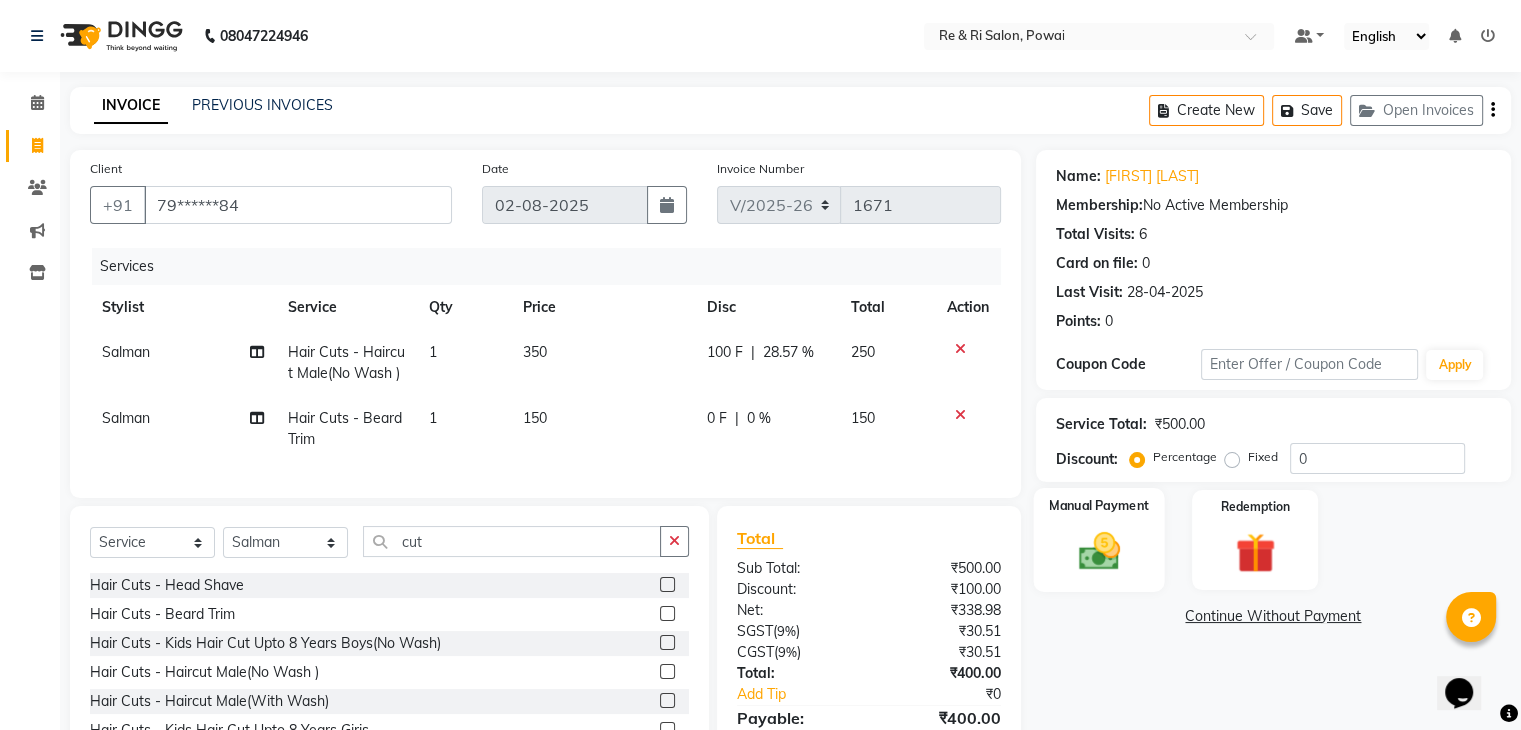 click 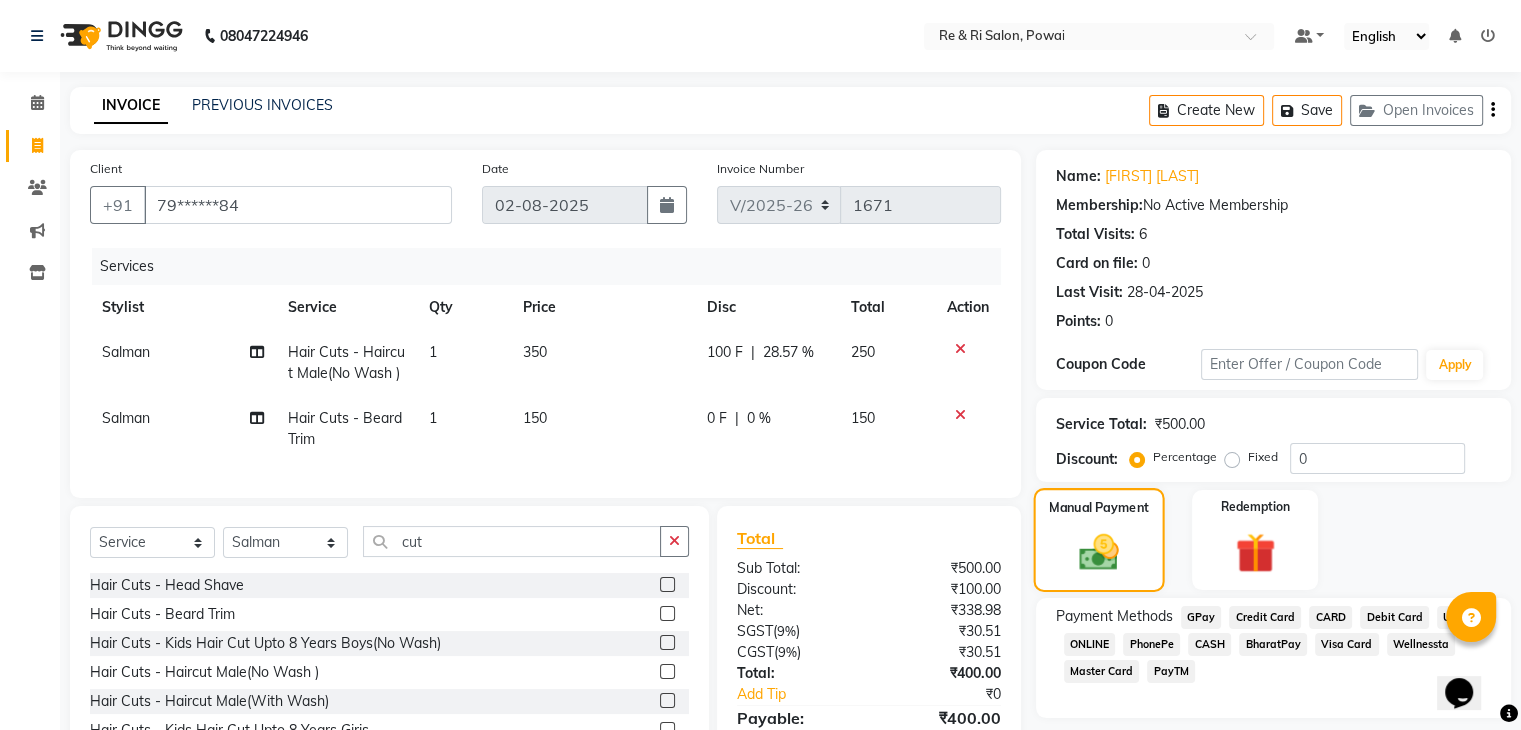 scroll, scrollTop: 117, scrollLeft: 0, axis: vertical 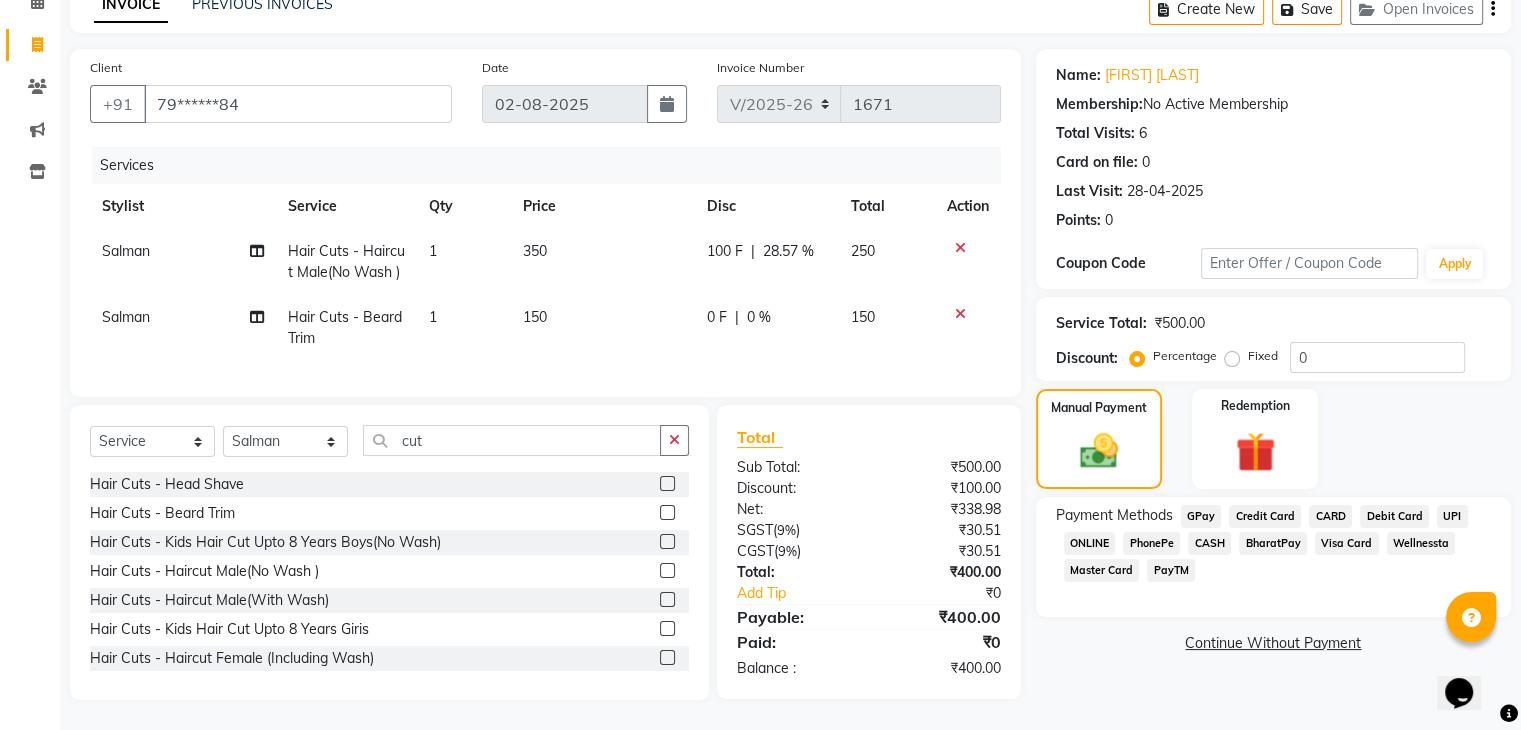 click on "GPay" 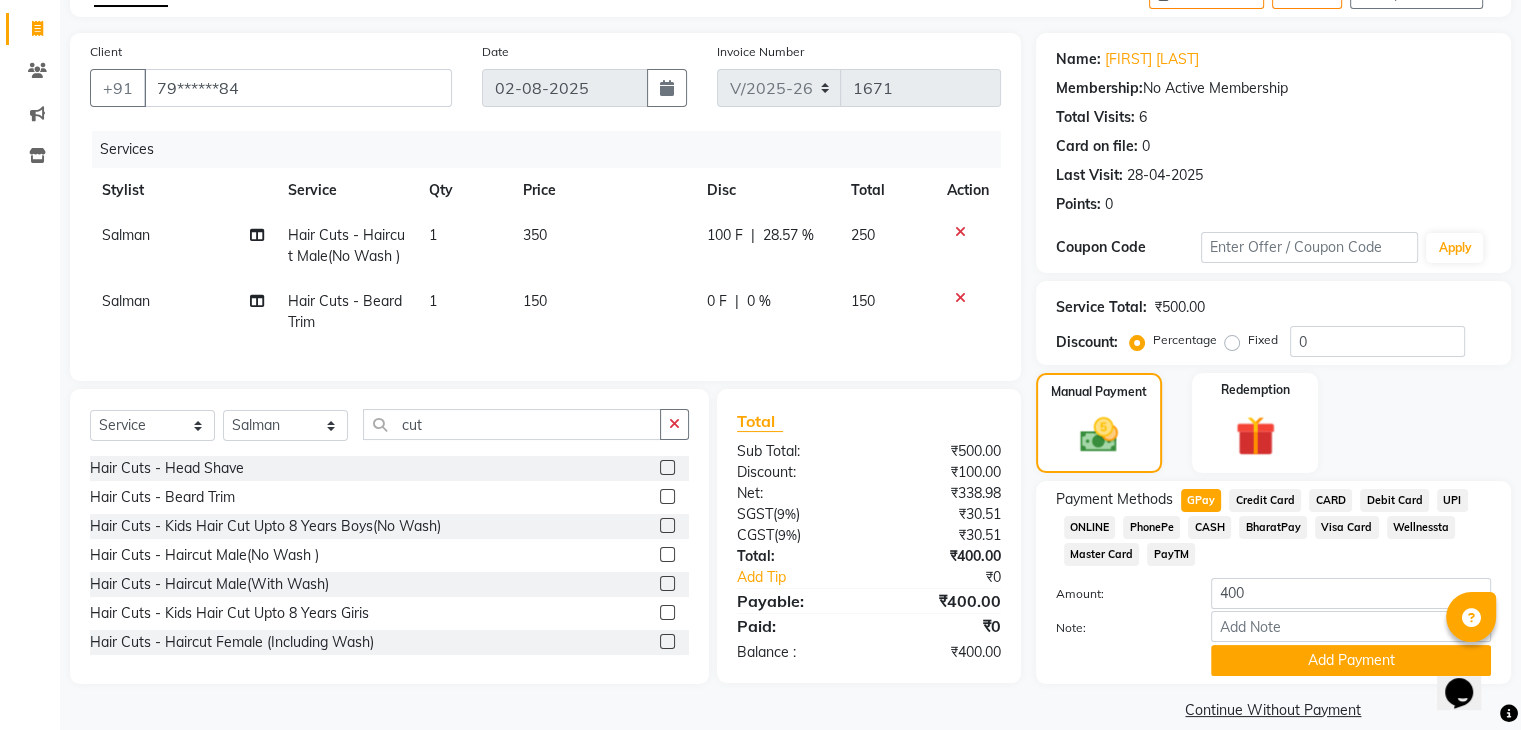 scroll, scrollTop: 145, scrollLeft: 0, axis: vertical 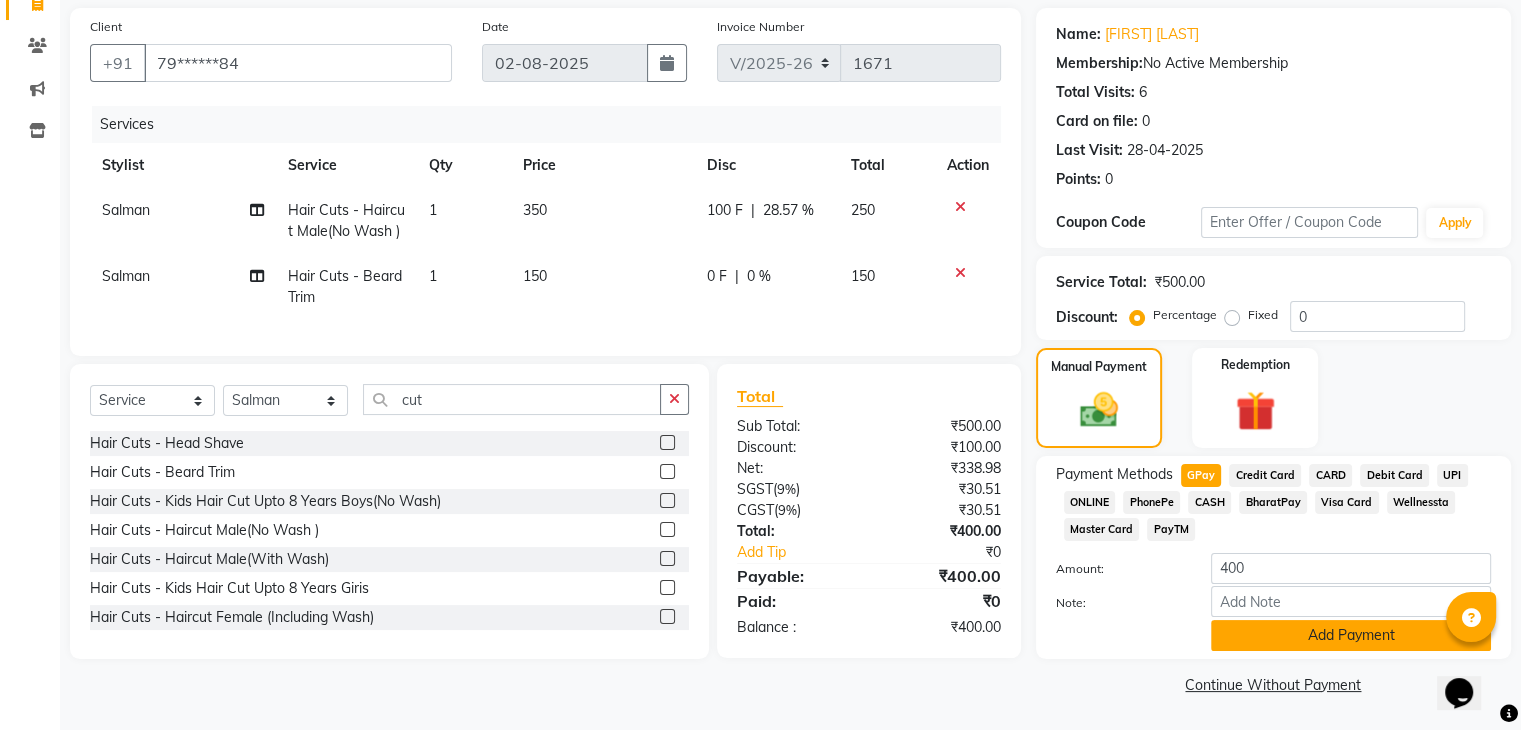 click on "Add Payment" 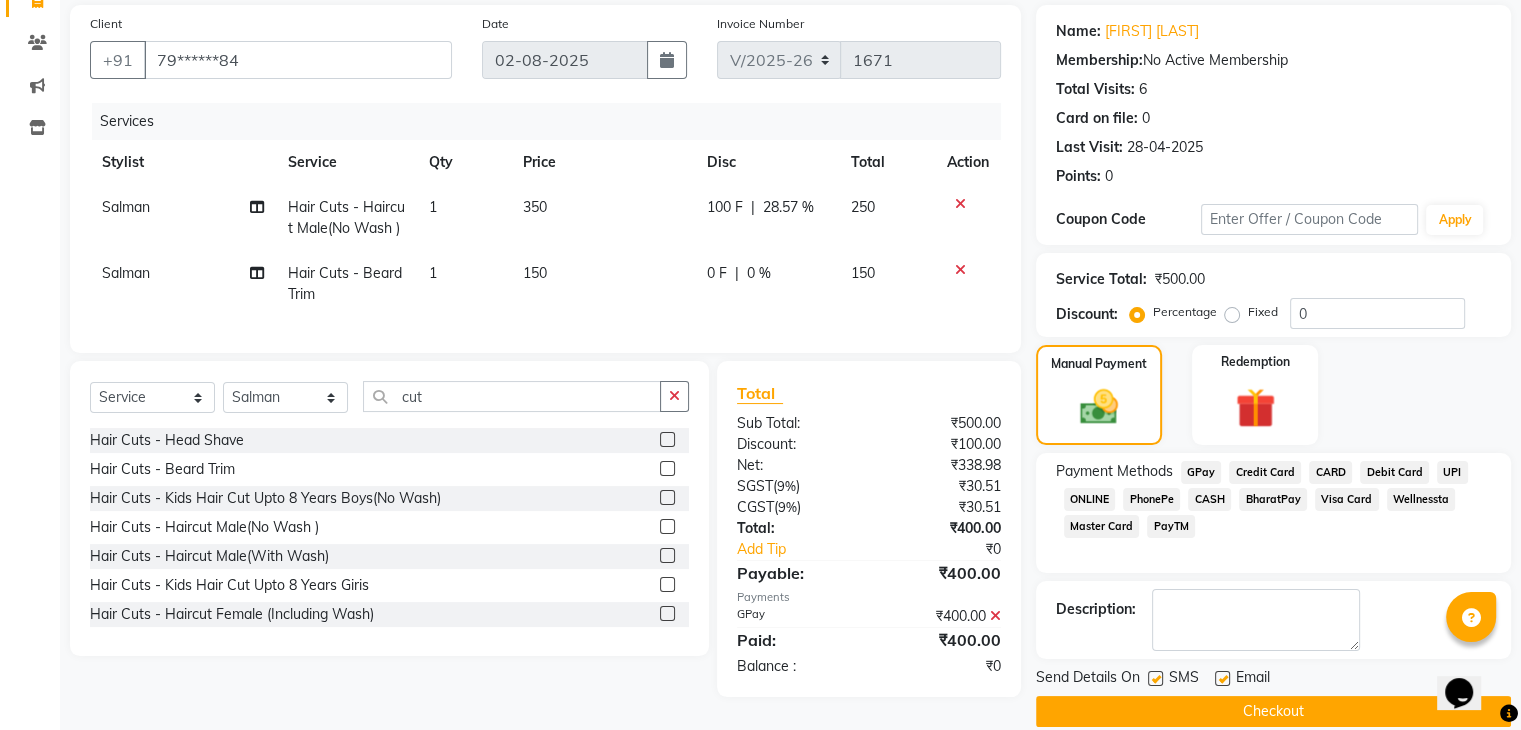 scroll, scrollTop: 171, scrollLeft: 0, axis: vertical 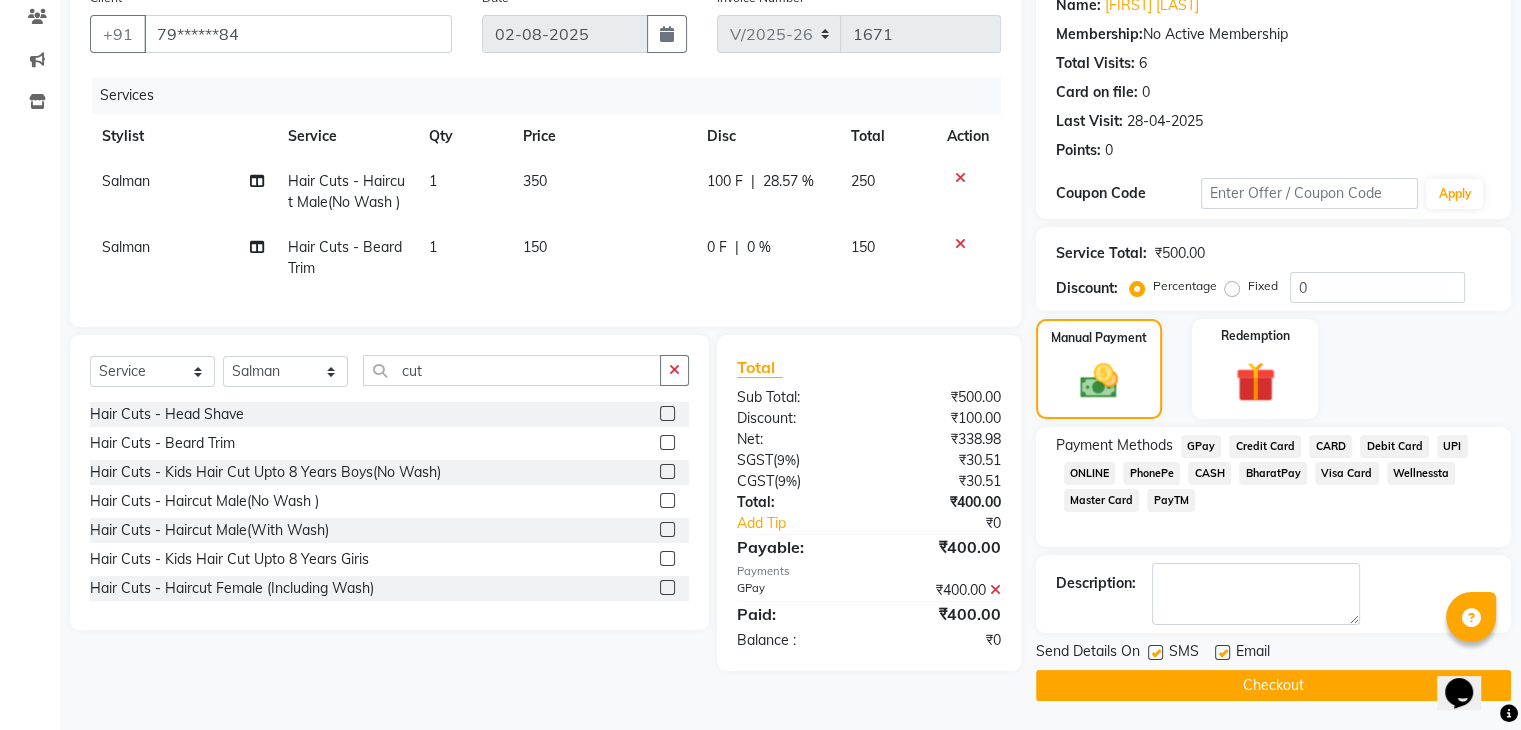 click 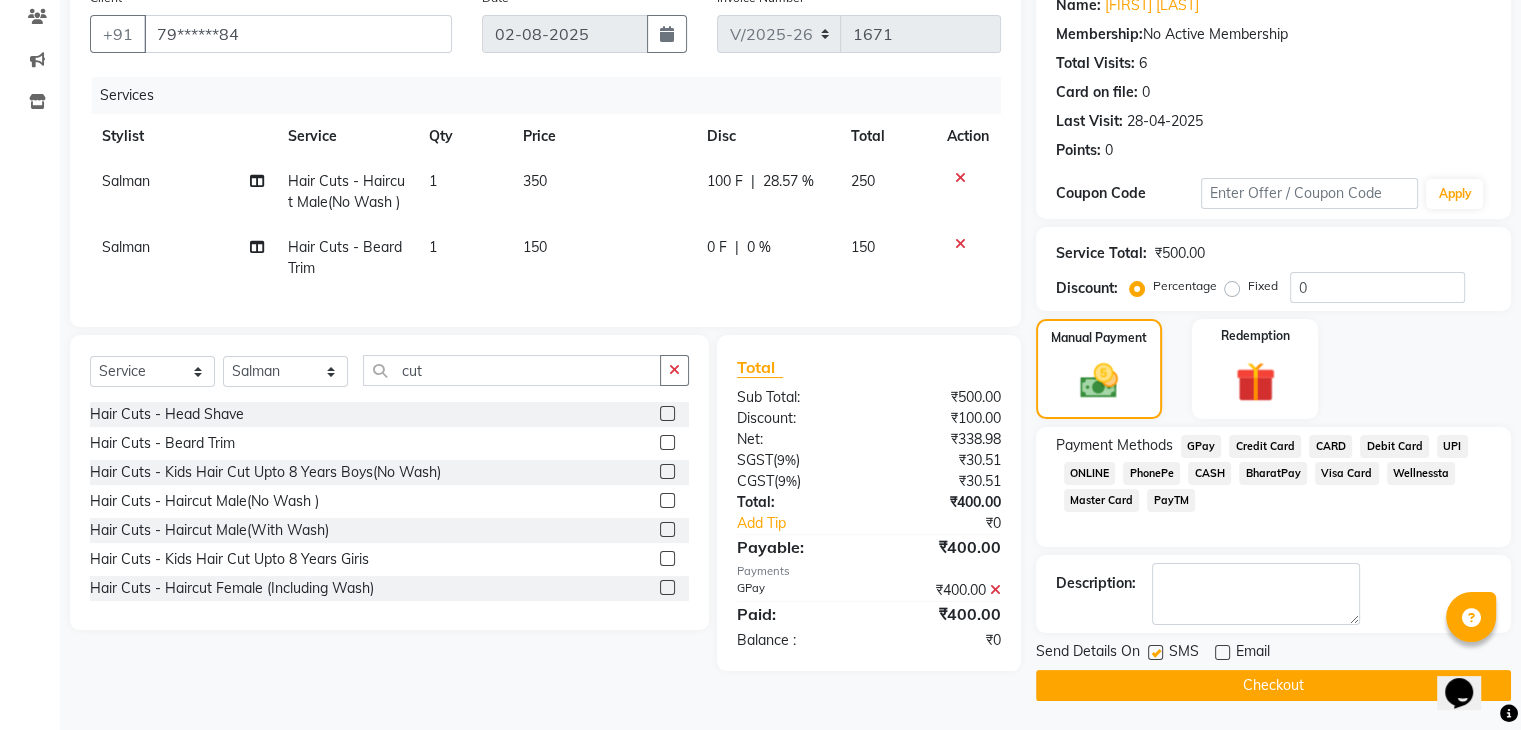 click on "Checkout" 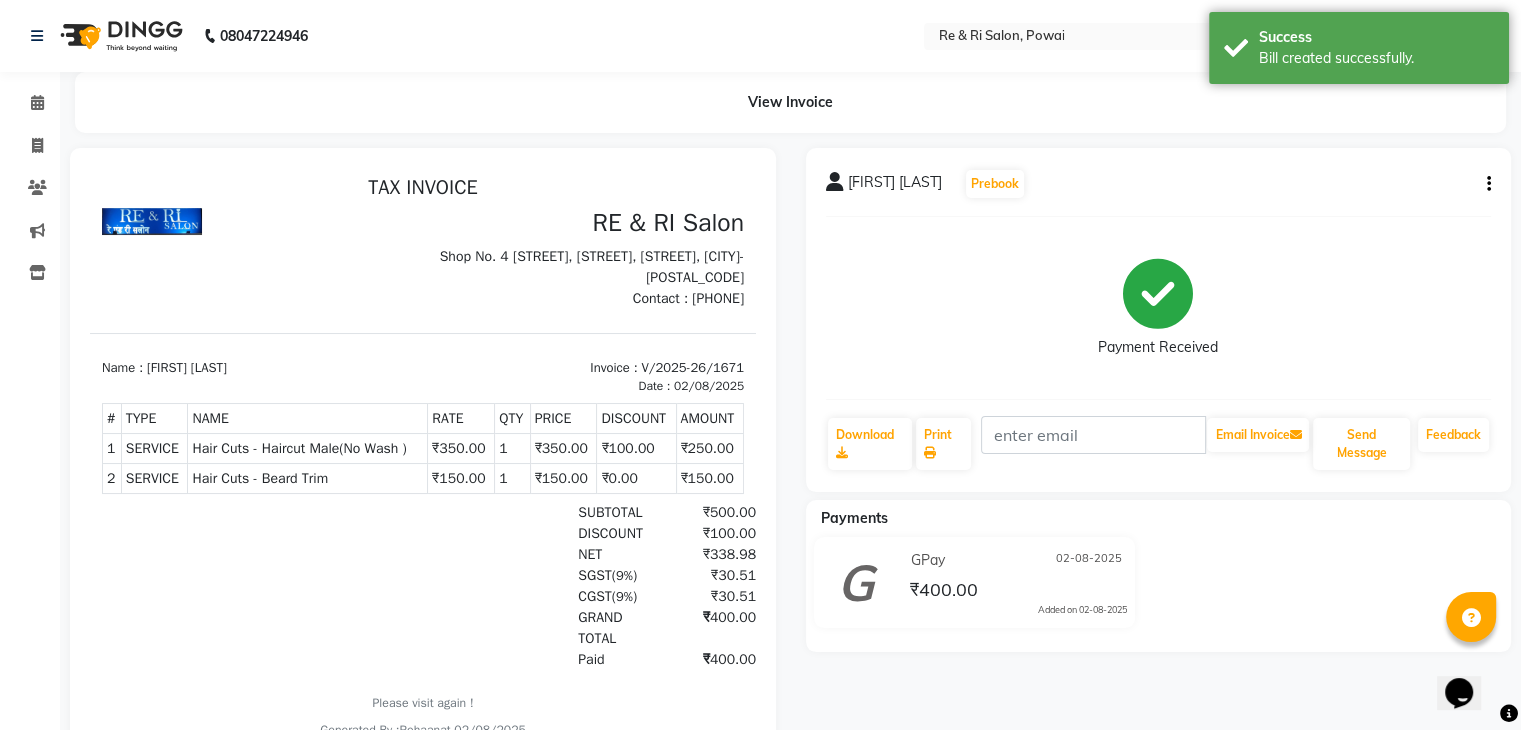 scroll, scrollTop: 0, scrollLeft: 0, axis: both 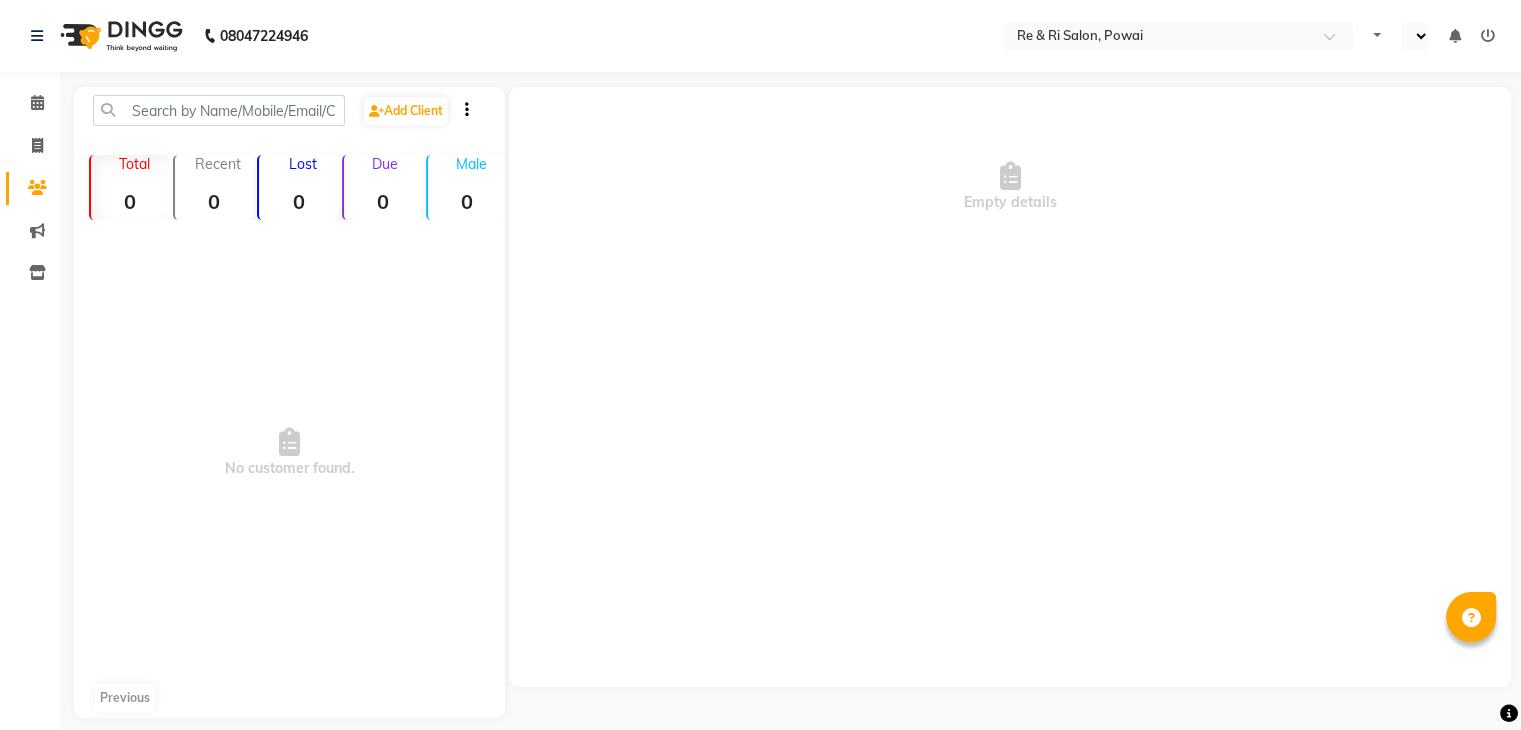select on "en" 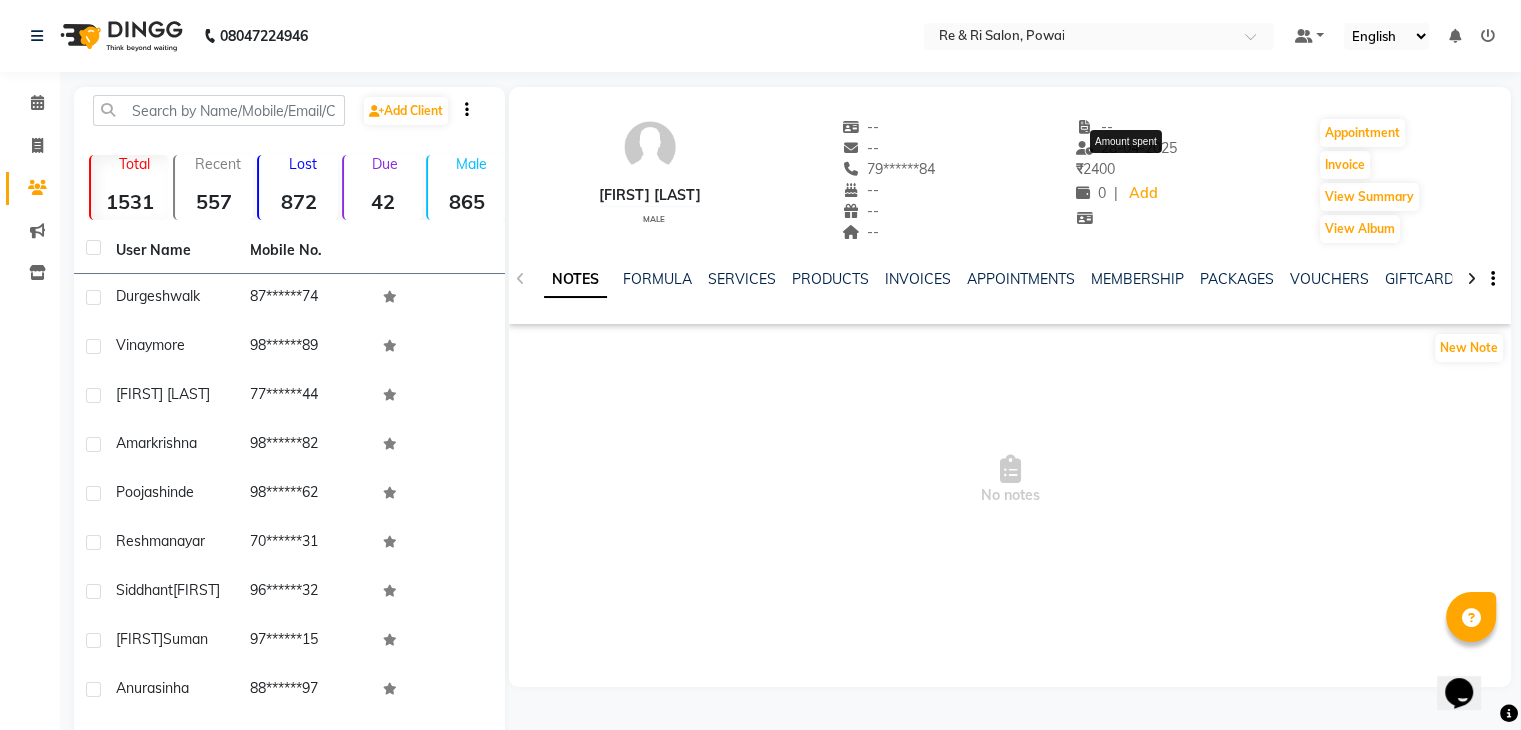 scroll, scrollTop: 0, scrollLeft: 0, axis: both 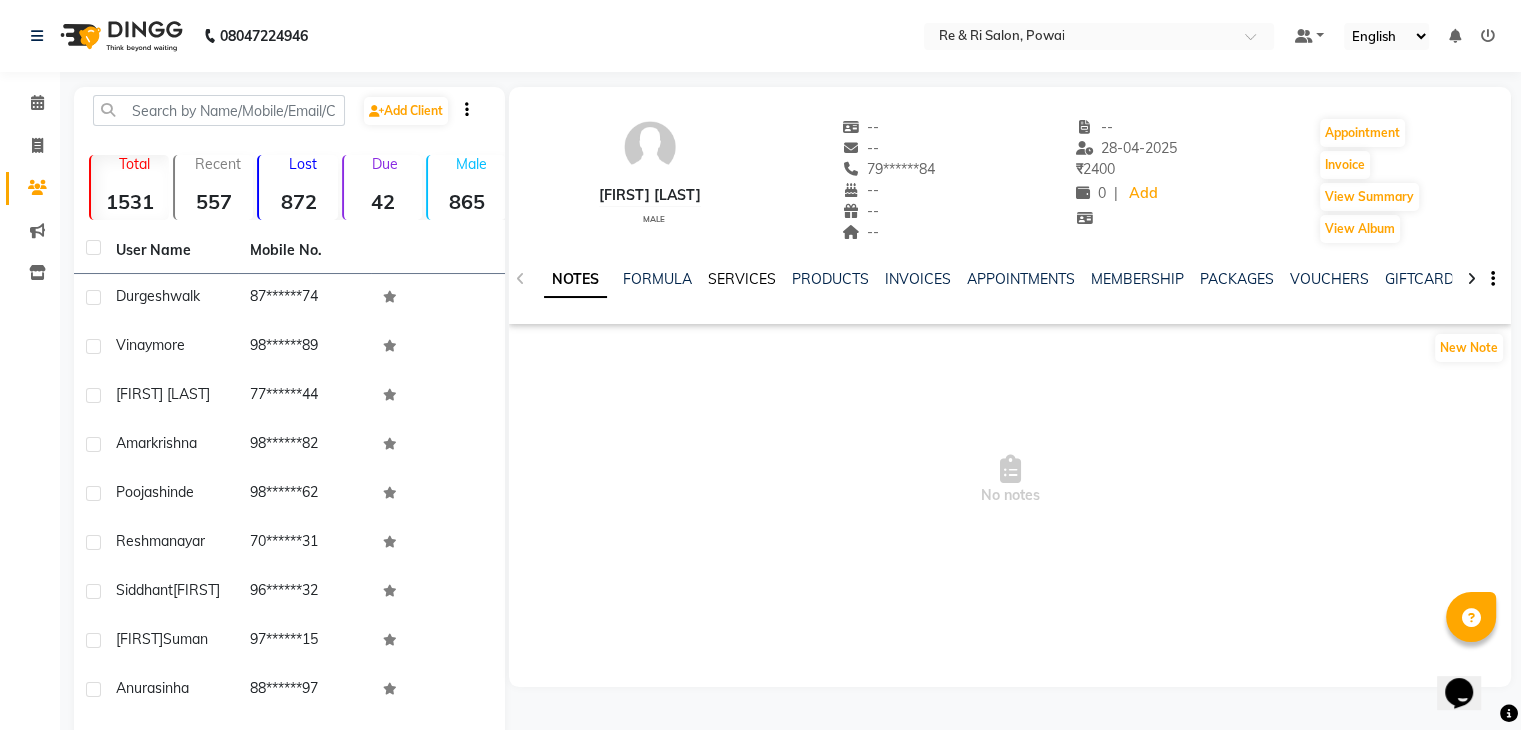 click on "SERVICES" 